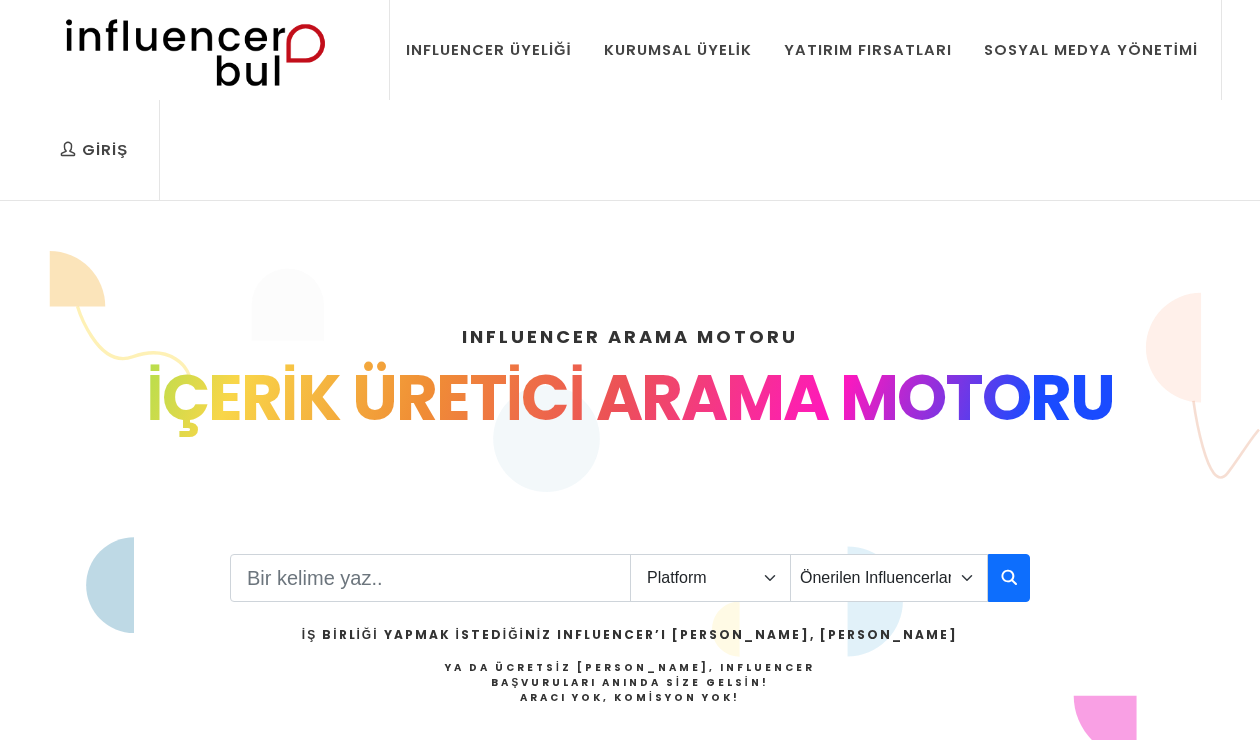 scroll, scrollTop: 0, scrollLeft: 0, axis: both 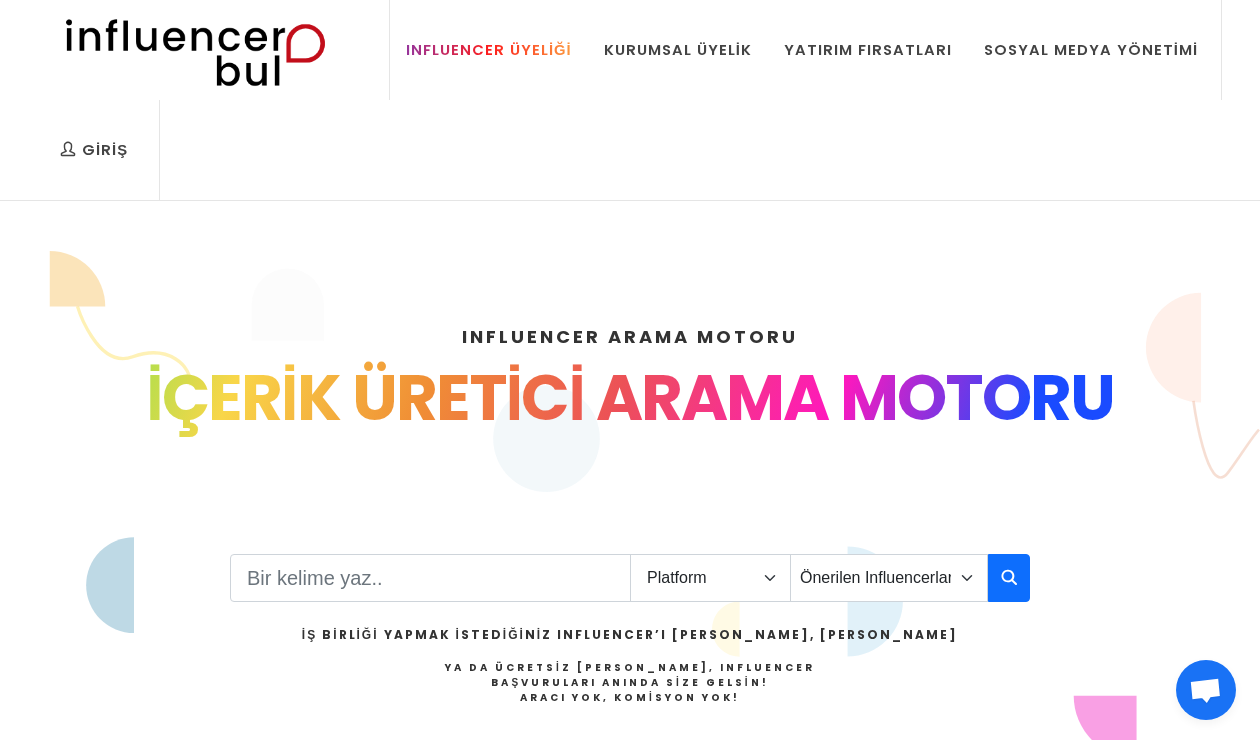 click on "Influencer Üyeliği" at bounding box center (489, 50) 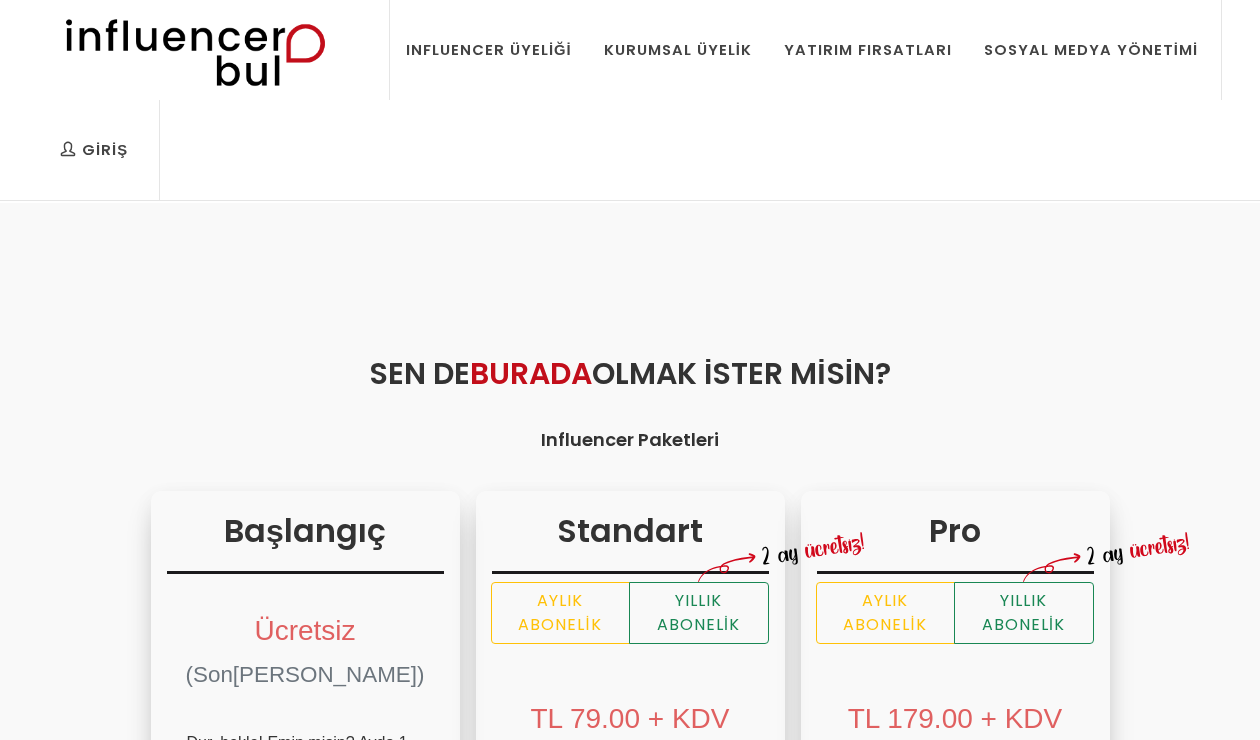 scroll, scrollTop: 0, scrollLeft: 0, axis: both 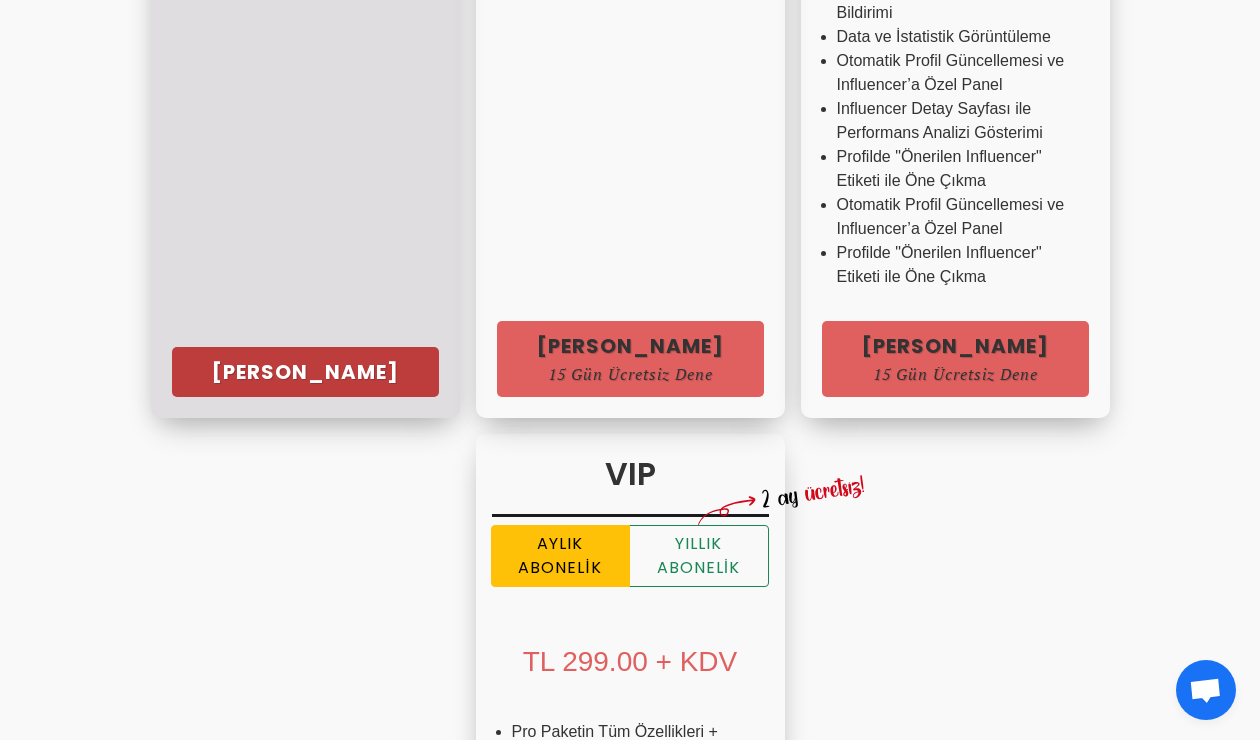click on "[PERSON_NAME]" at bounding box center [305, 372] 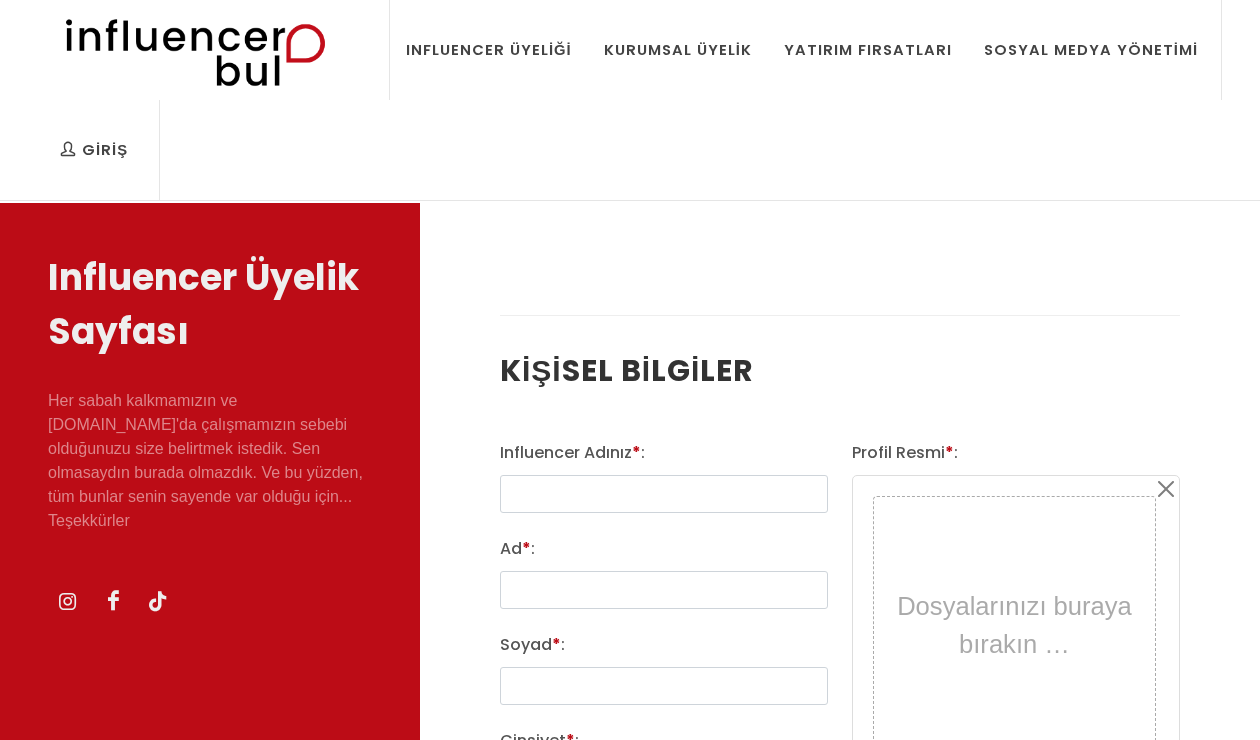 select 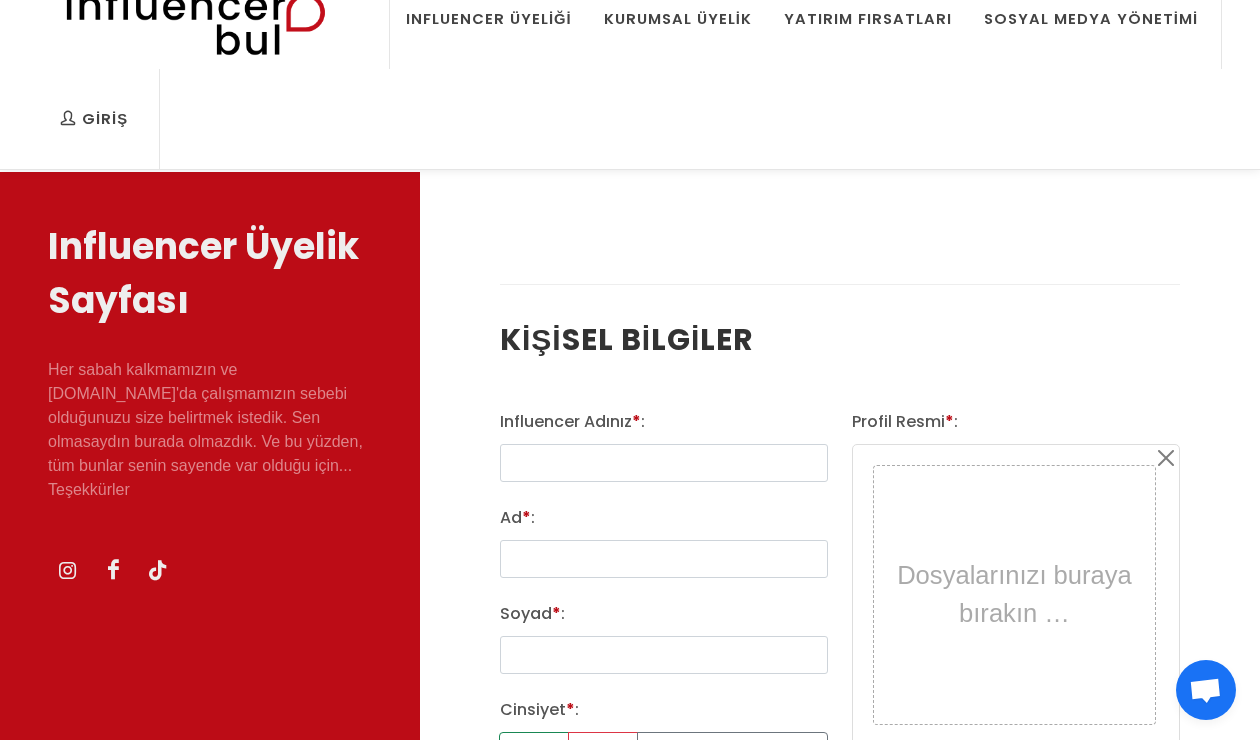 scroll, scrollTop: 36, scrollLeft: 0, axis: vertical 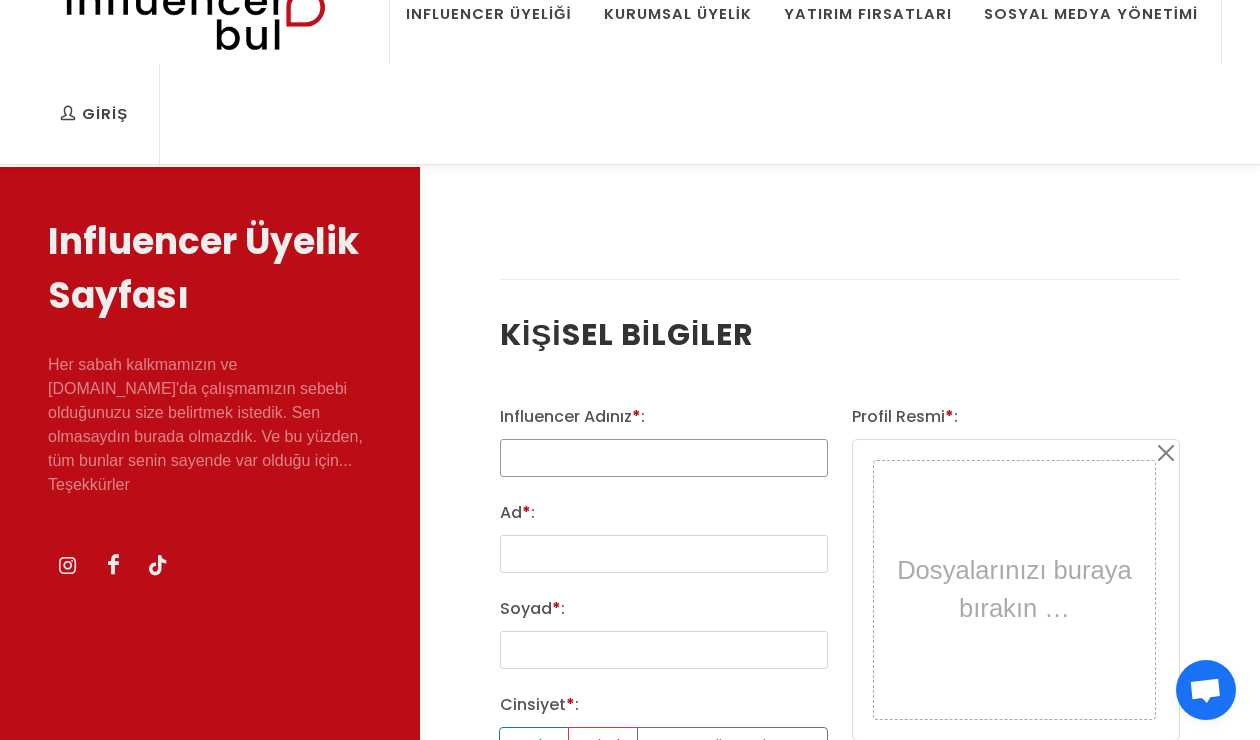 click at bounding box center (664, 458) 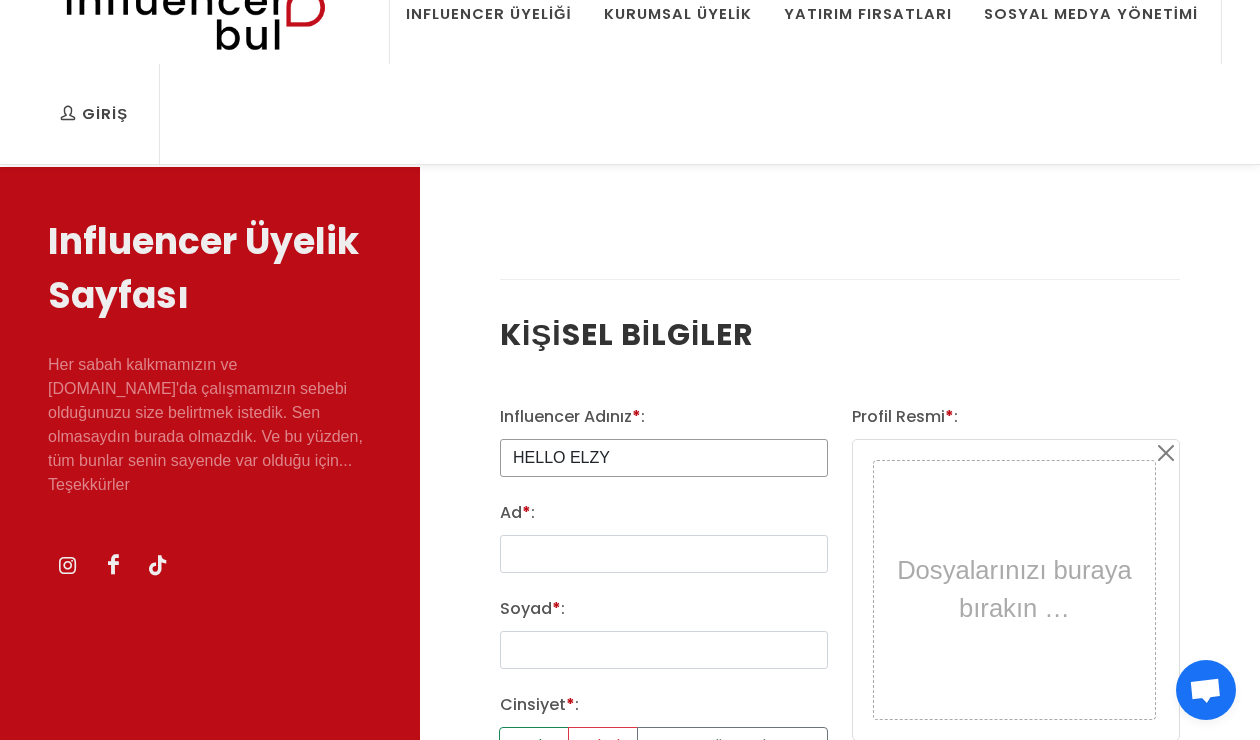 scroll, scrollTop: 192, scrollLeft: 0, axis: vertical 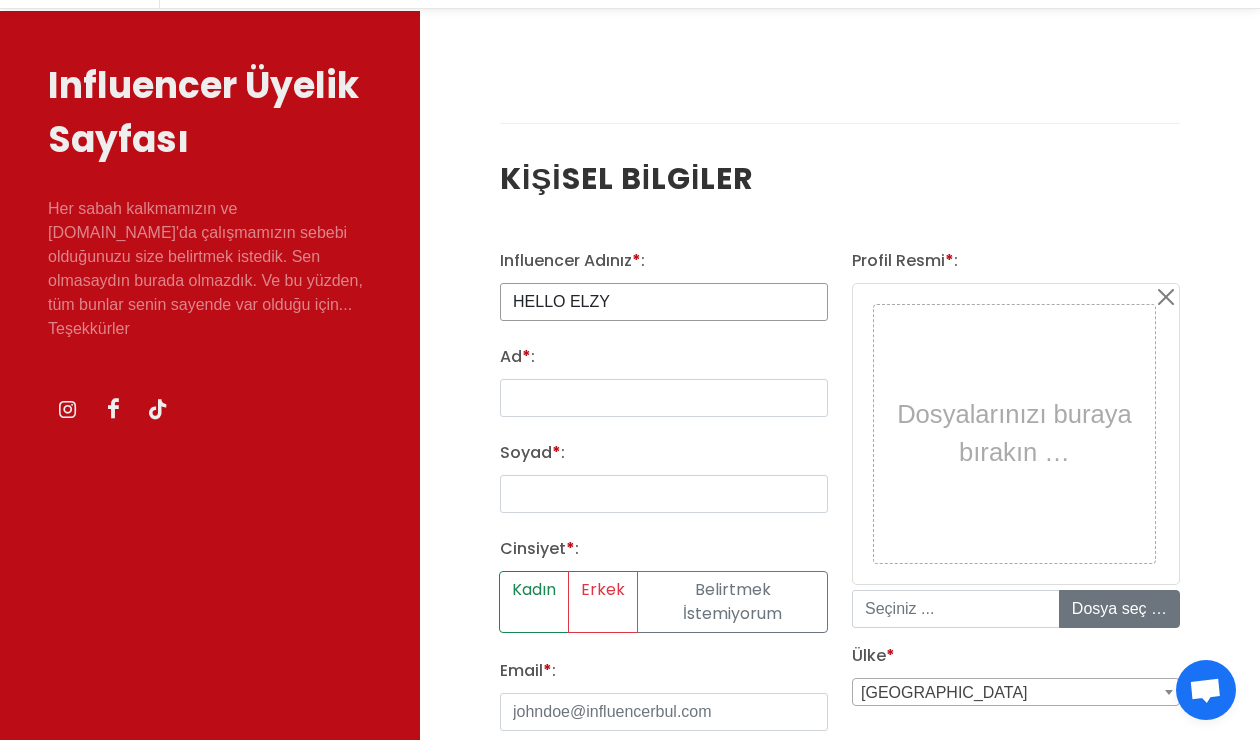 type on "HELLO ELZY" 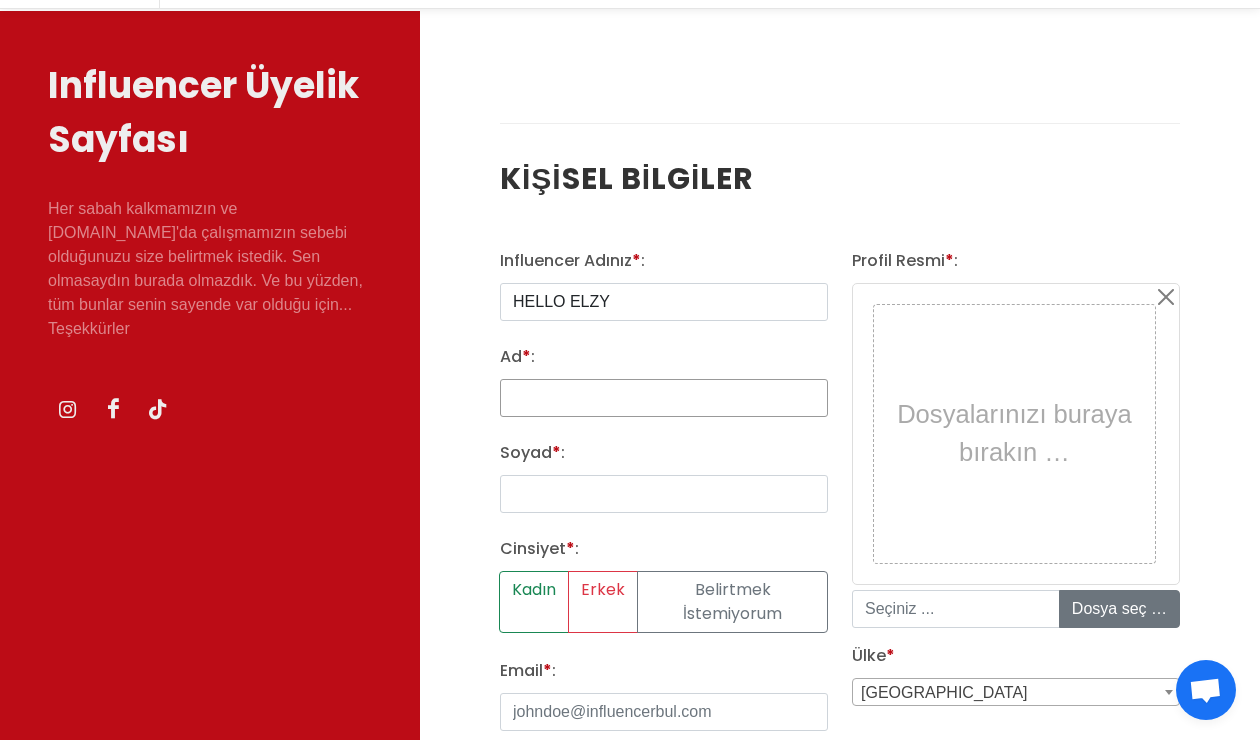 click on "Ad  * :" at bounding box center [664, 398] 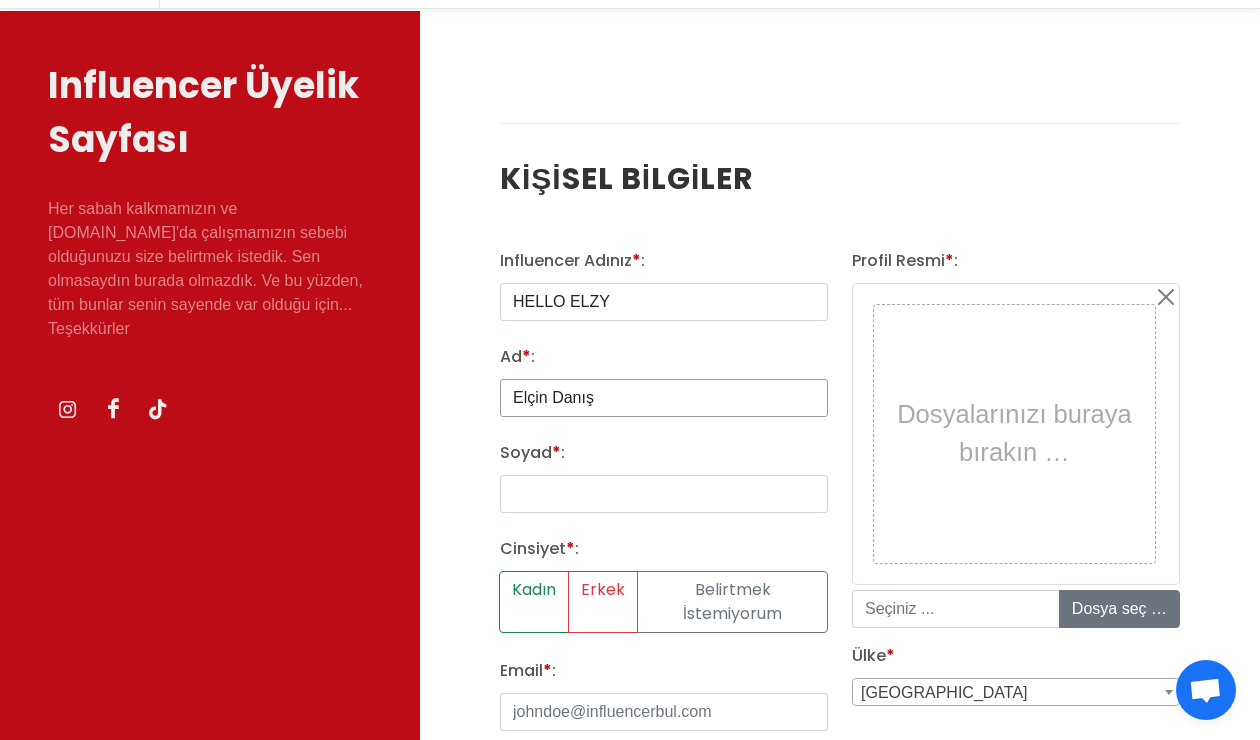 click on "Elçin Danış" at bounding box center [664, 398] 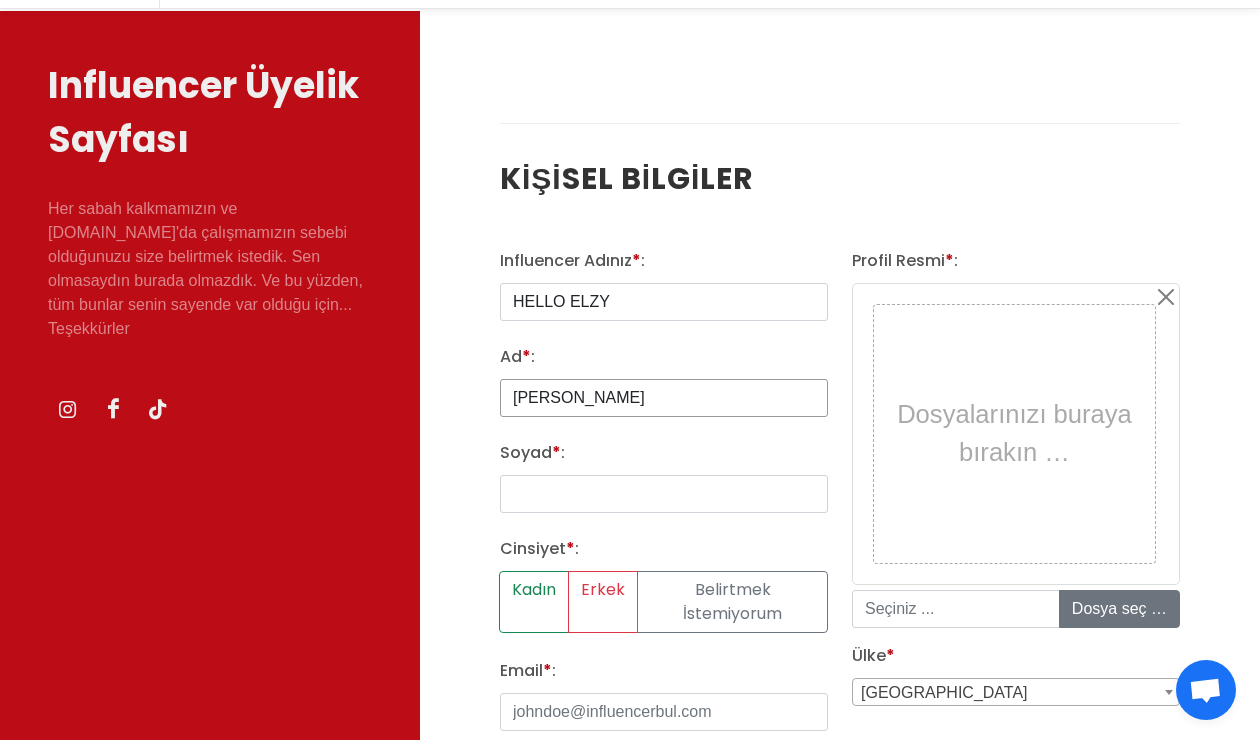 click on "Esma Elçin Danış" at bounding box center [664, 398] 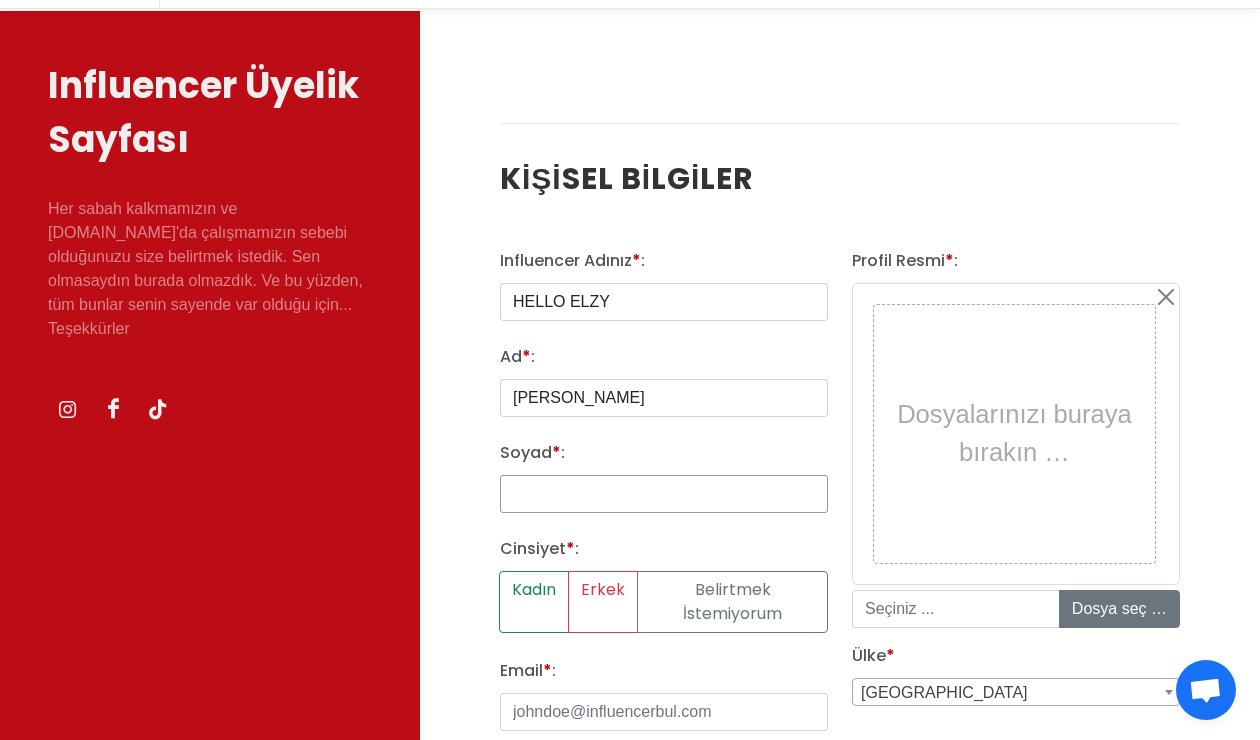 click on "Soyad  * :" at bounding box center [664, 494] 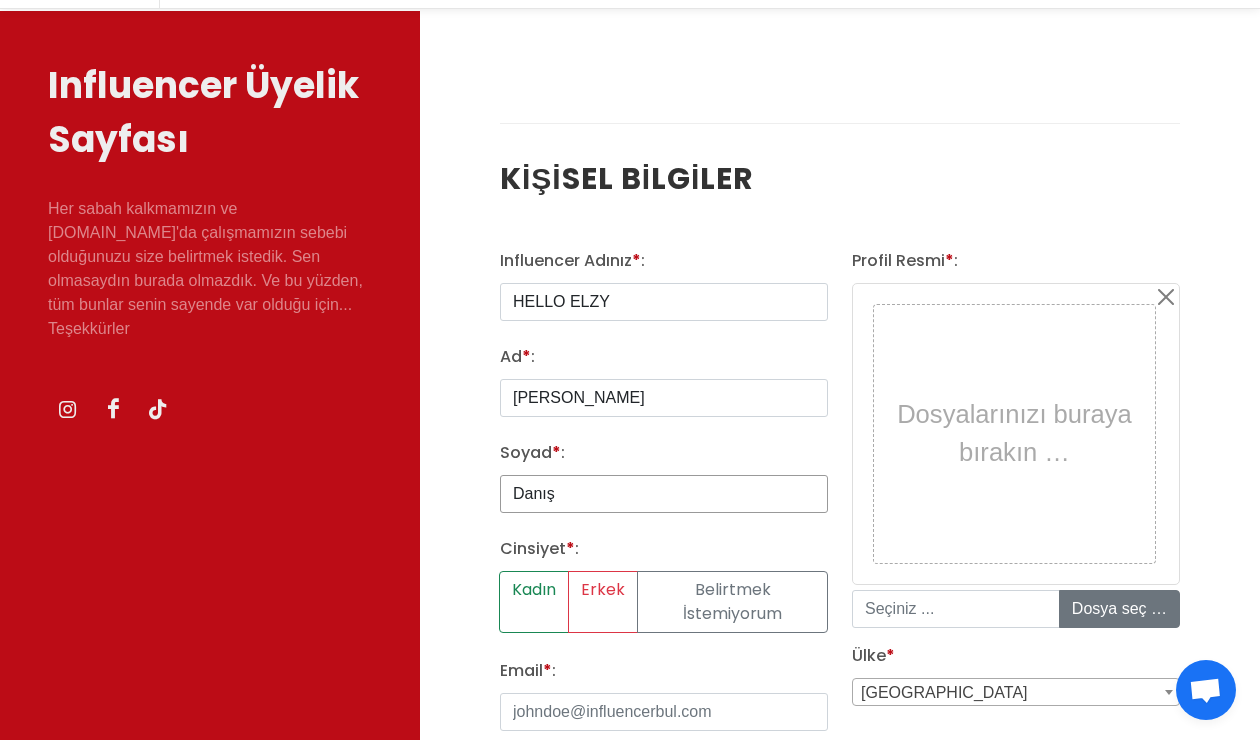 type on "Danış" 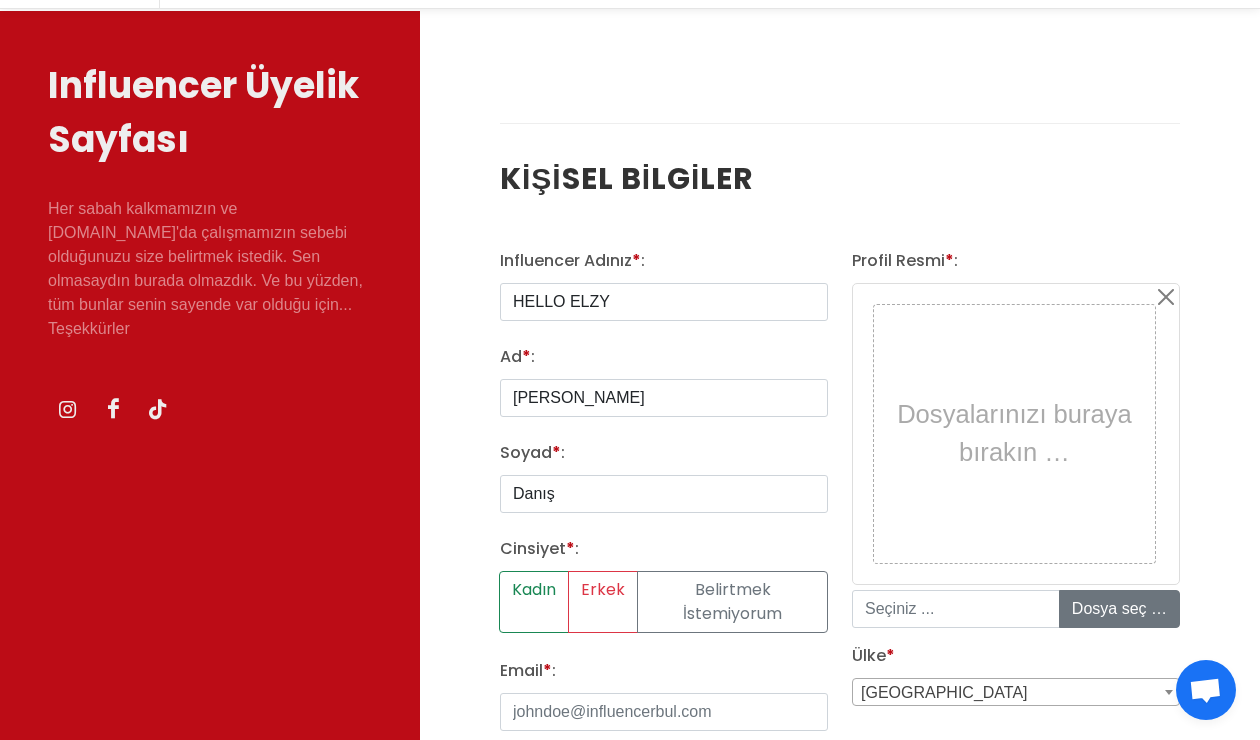 click on "Cinsiyet  * :
Kadın
Erkek
Belirtmek İstemiyorum" at bounding box center (664, 590) 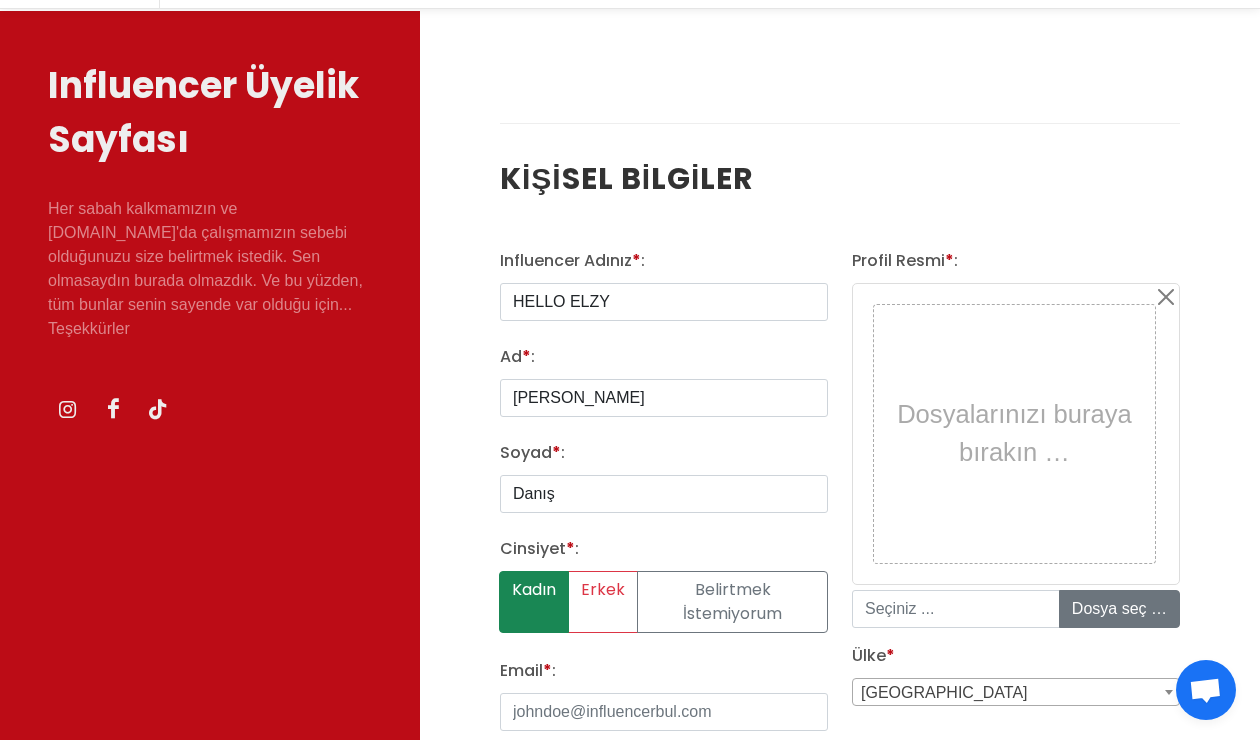 click on "Kadın" at bounding box center [534, 602] 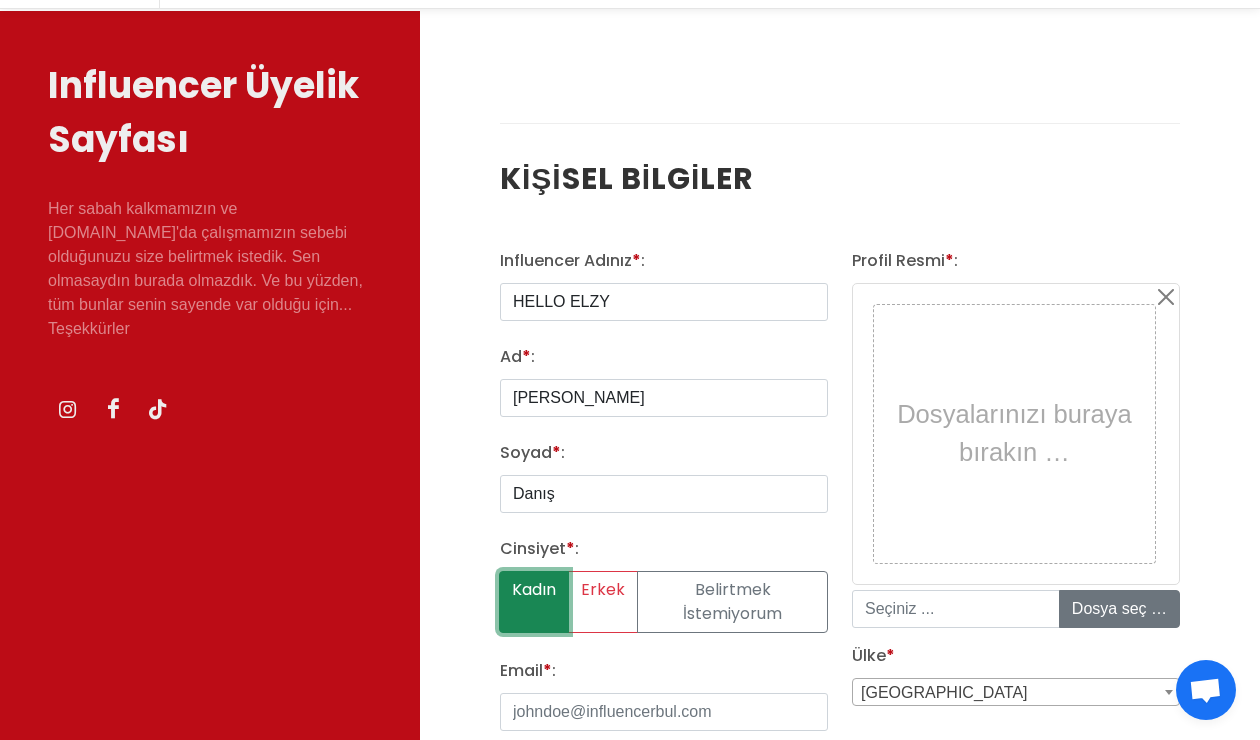 click on "Kadın" at bounding box center [506, 577] 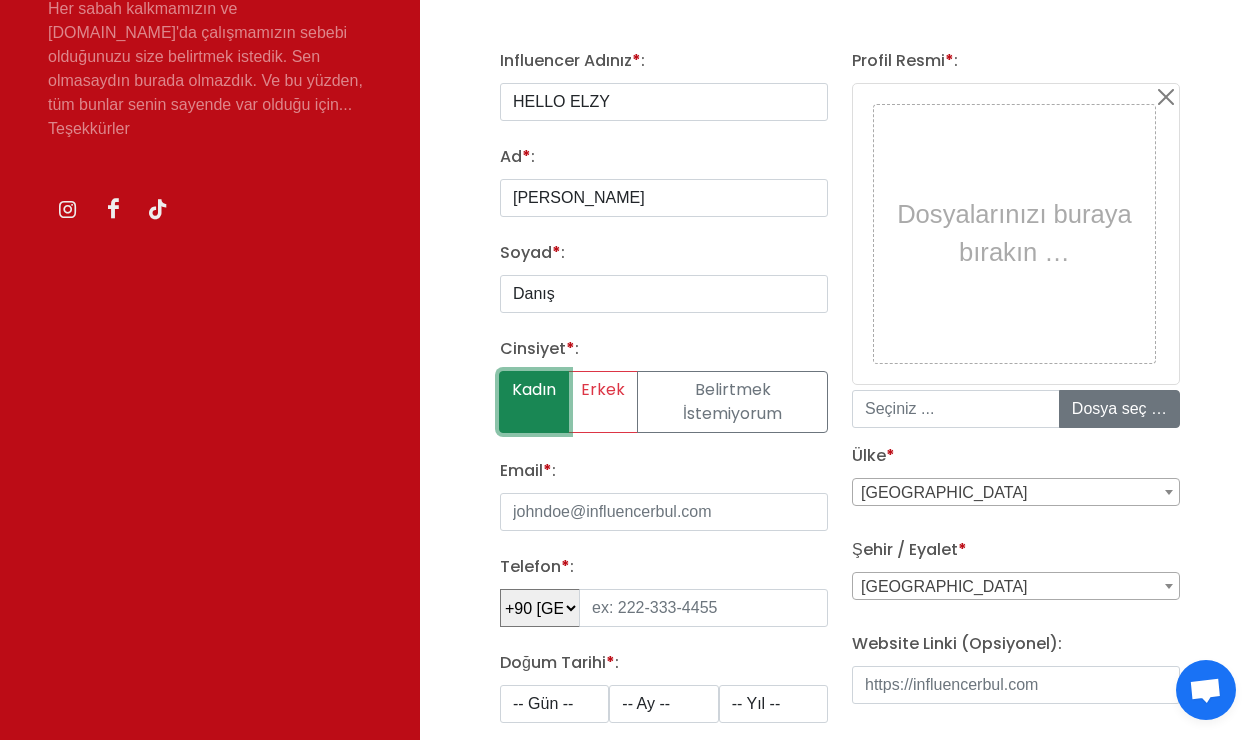 scroll, scrollTop: 396, scrollLeft: 0, axis: vertical 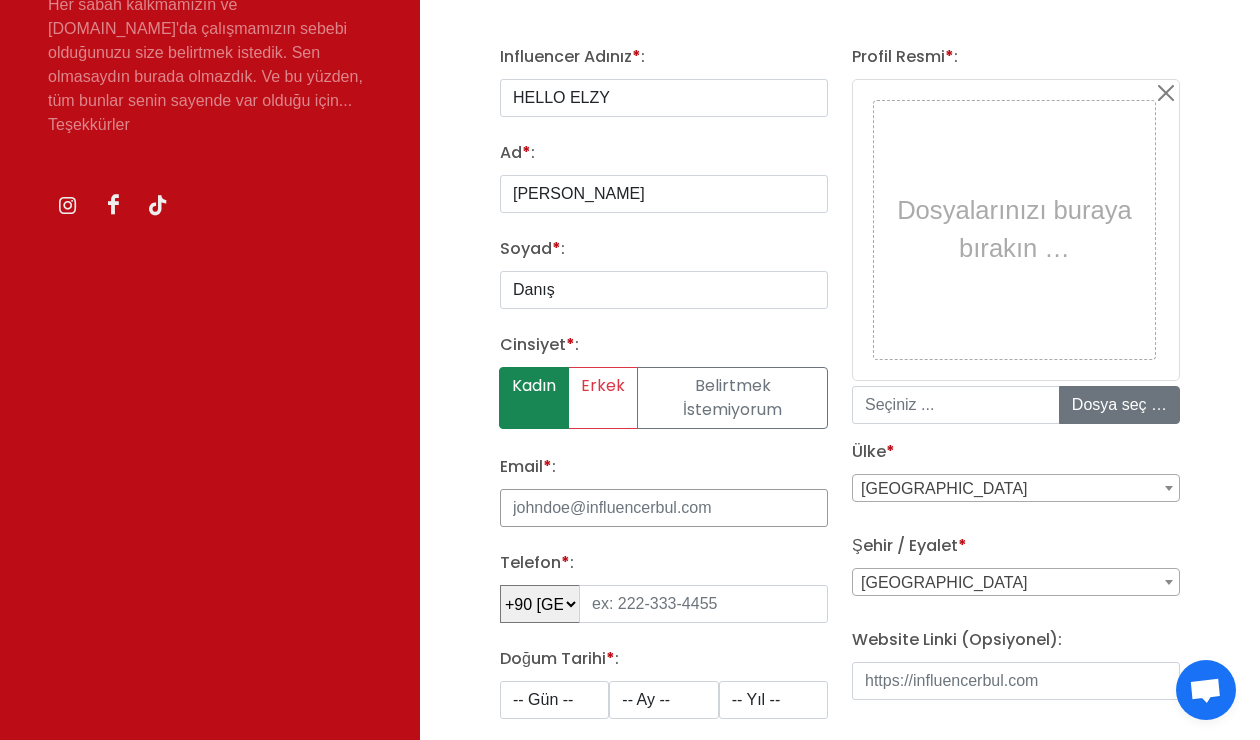 click on "Email  * :" at bounding box center [664, 508] 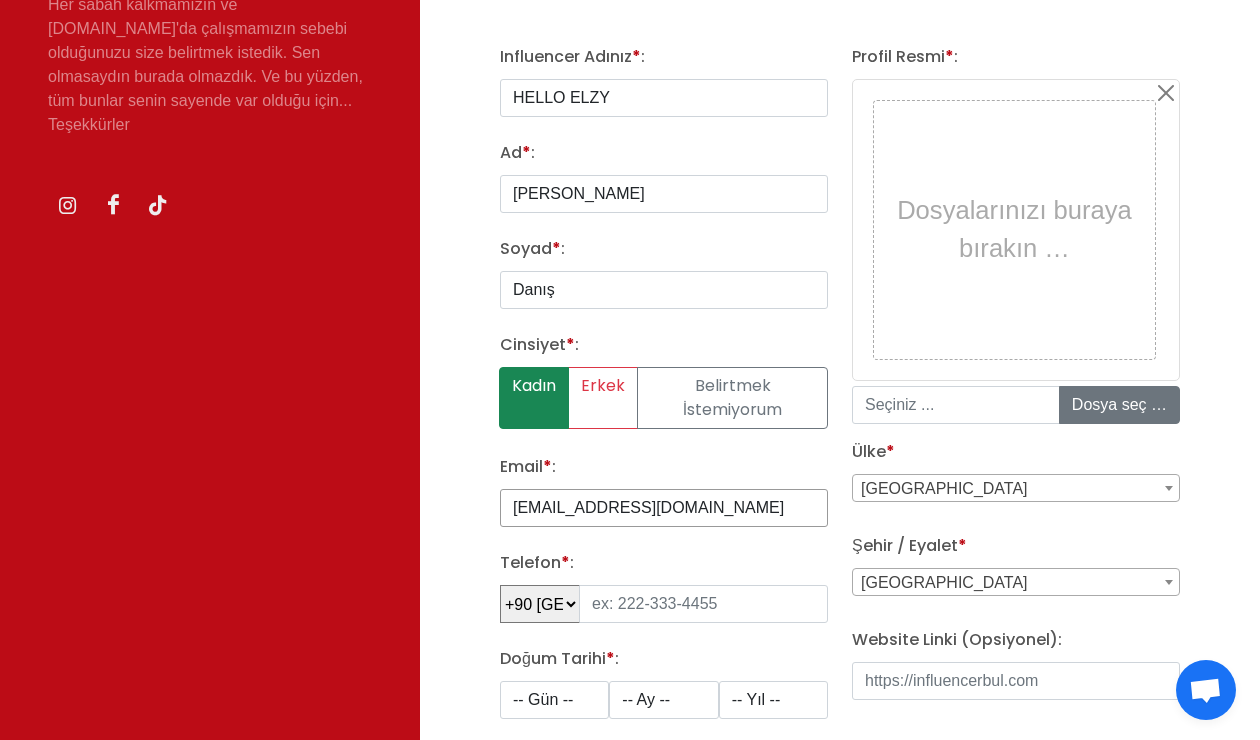 type on "[EMAIL_ADDRESS][DOMAIN_NAME]" 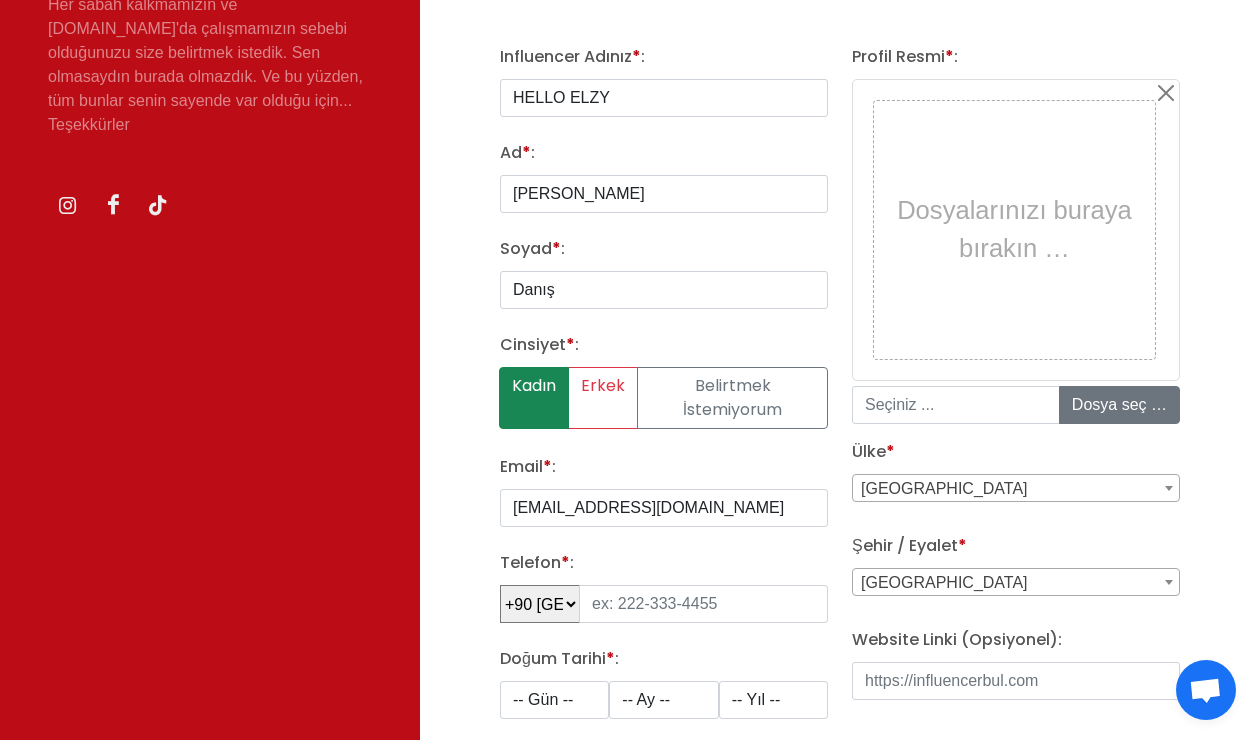 click on "Email  * :
oneblue2005@gmail.com" at bounding box center (664, 491) 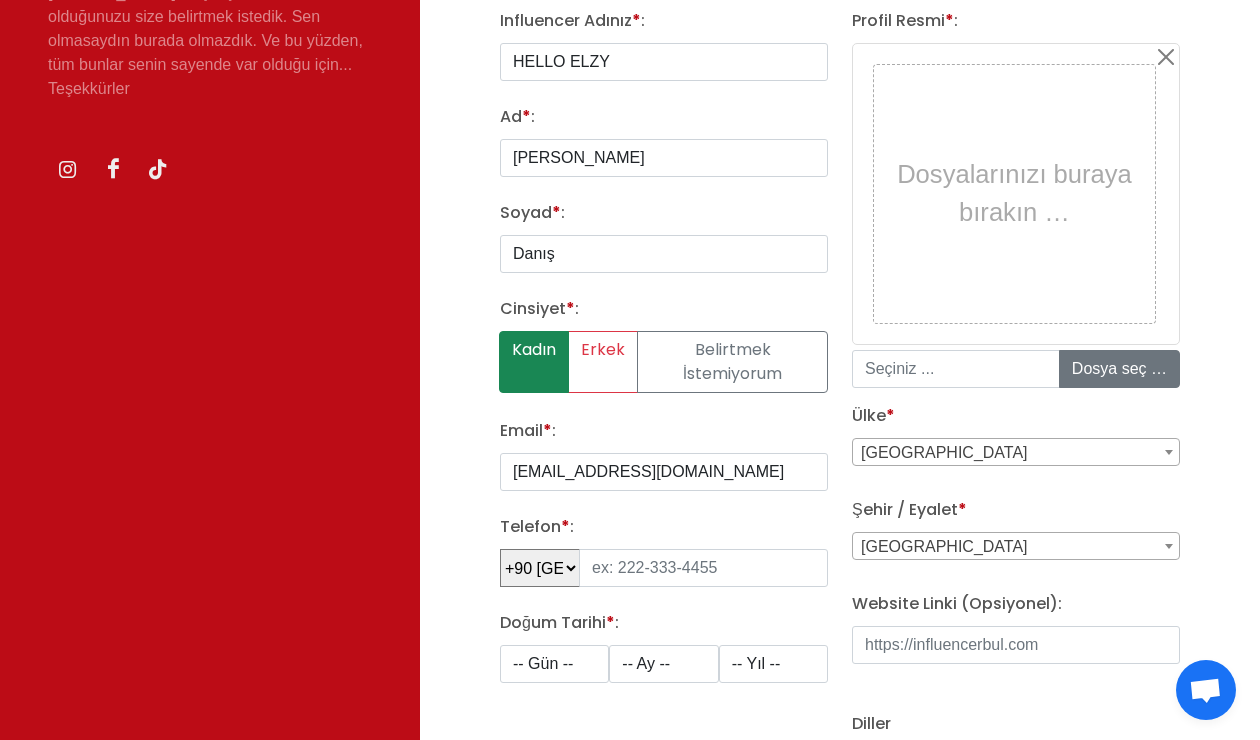 scroll, scrollTop: 447, scrollLeft: 0, axis: vertical 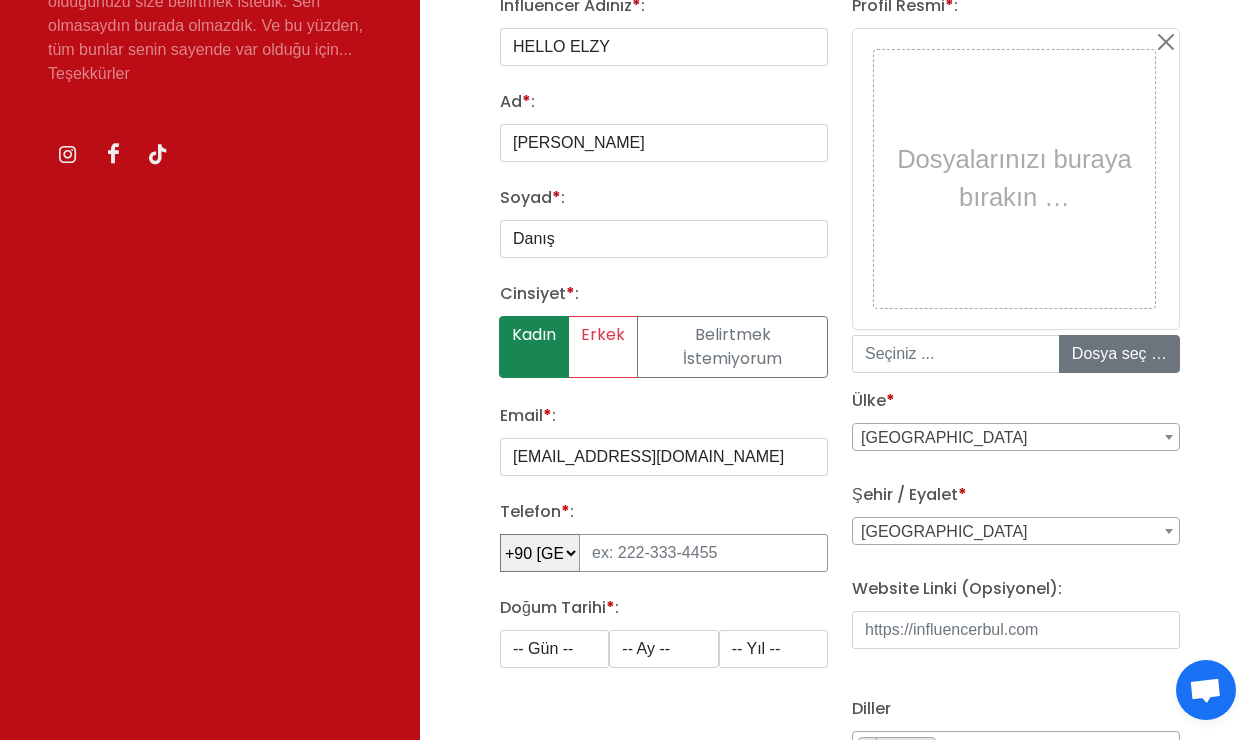 click at bounding box center [703, 553] 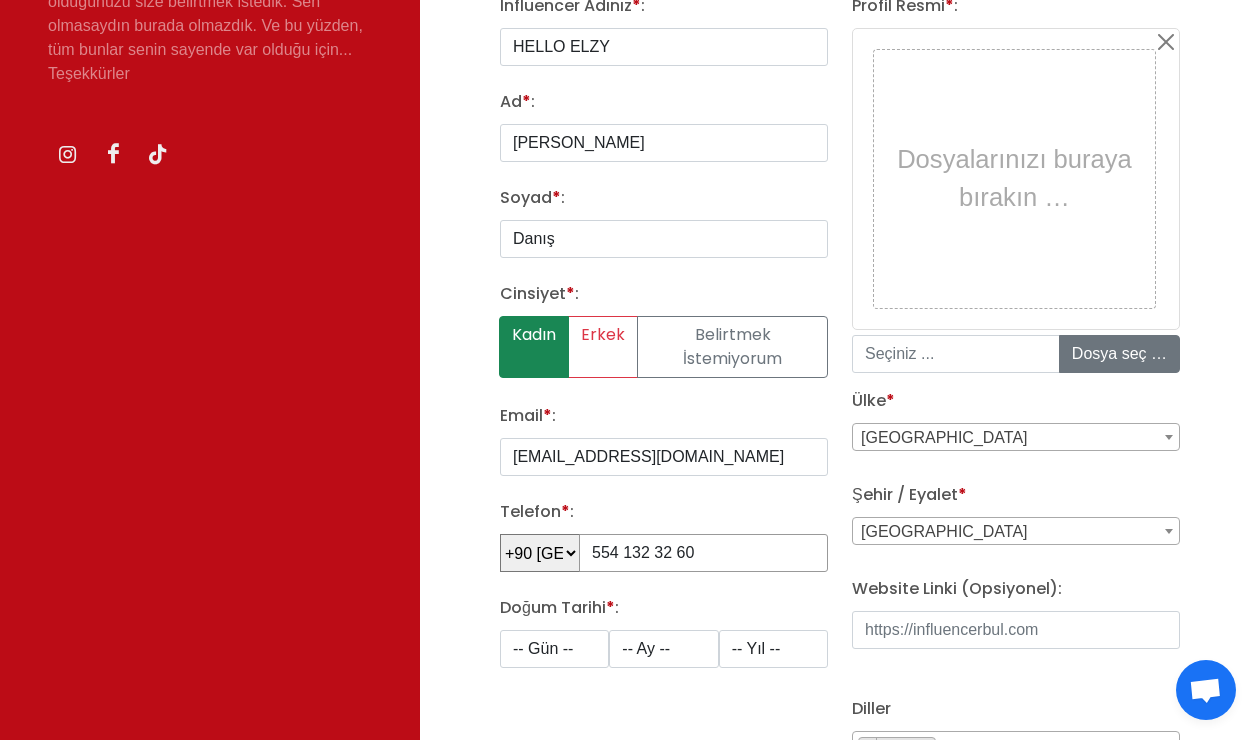 type on "554 132 32 60" 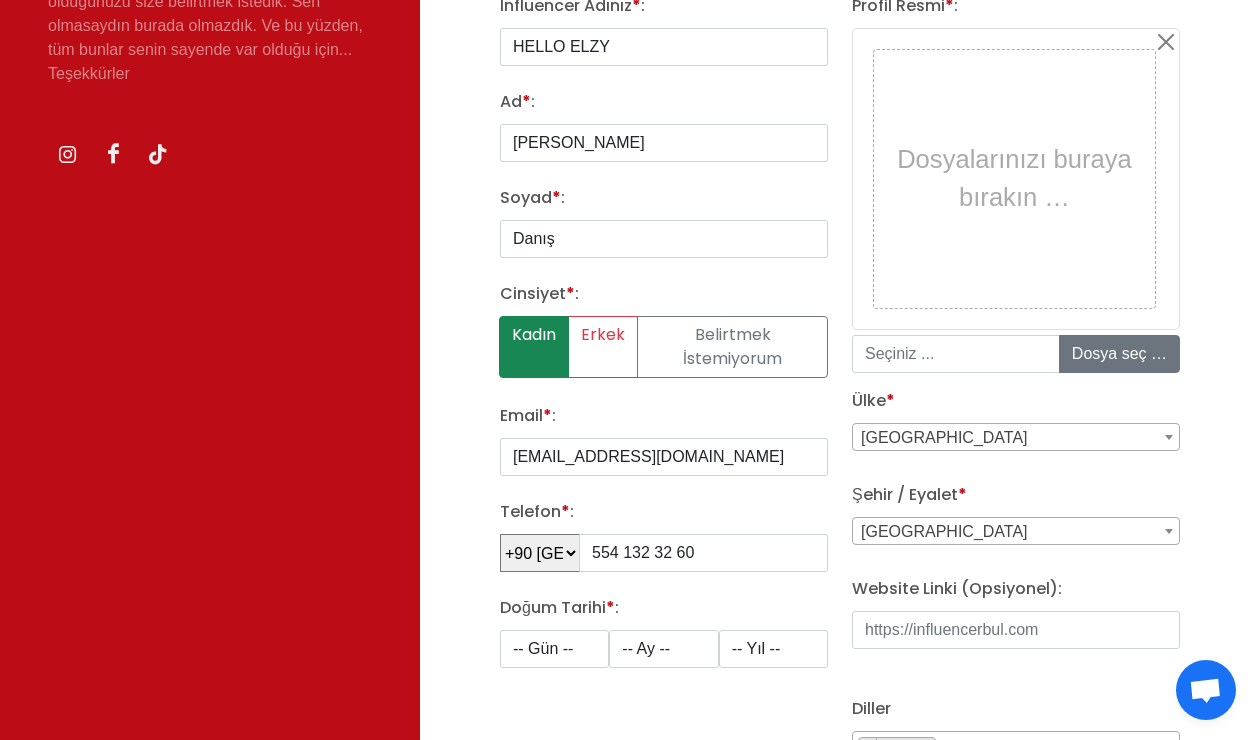 click on "Adana" at bounding box center (1016, 532) 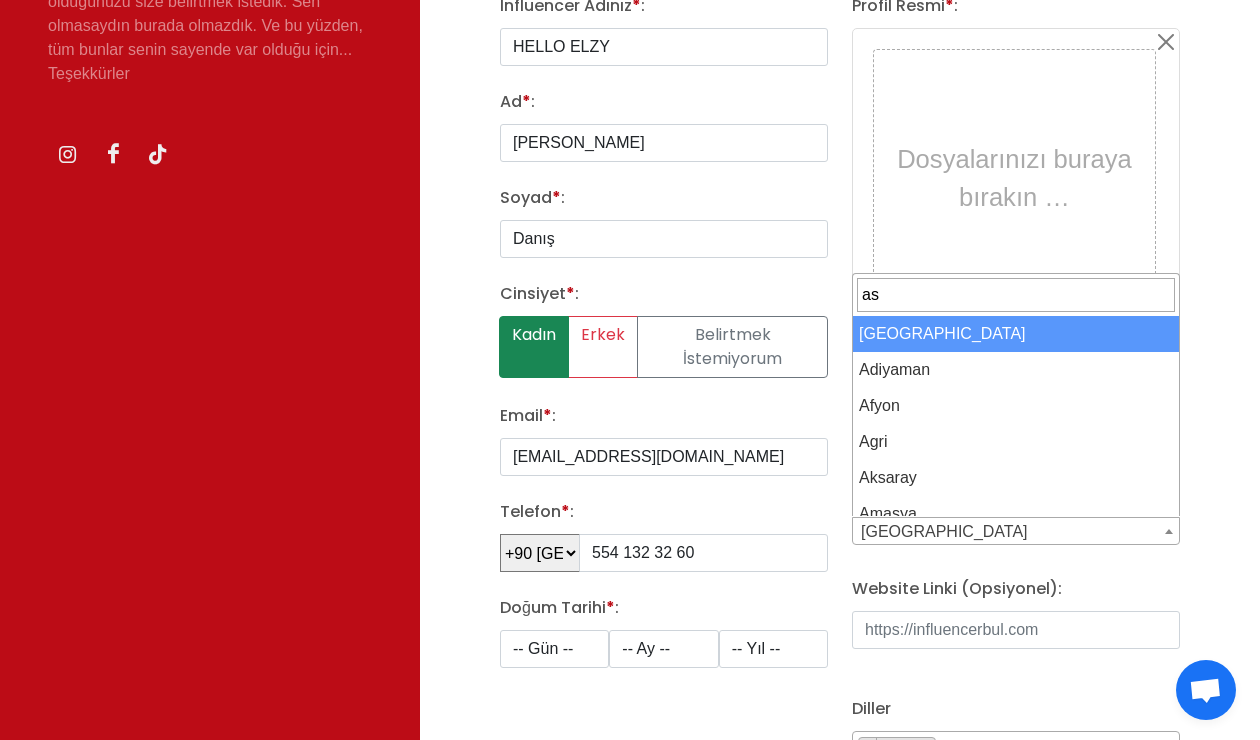 click on "Giriş
Influencer Giriş
Kurumsal Giriş
Influencer Üyeliği
Kurumsal Üyelik
Yatırım Fırsatları
Sosyal Medya Yönetimi
Influencer Giriş
Kurumsal Giriş" at bounding box center (630, 1658) 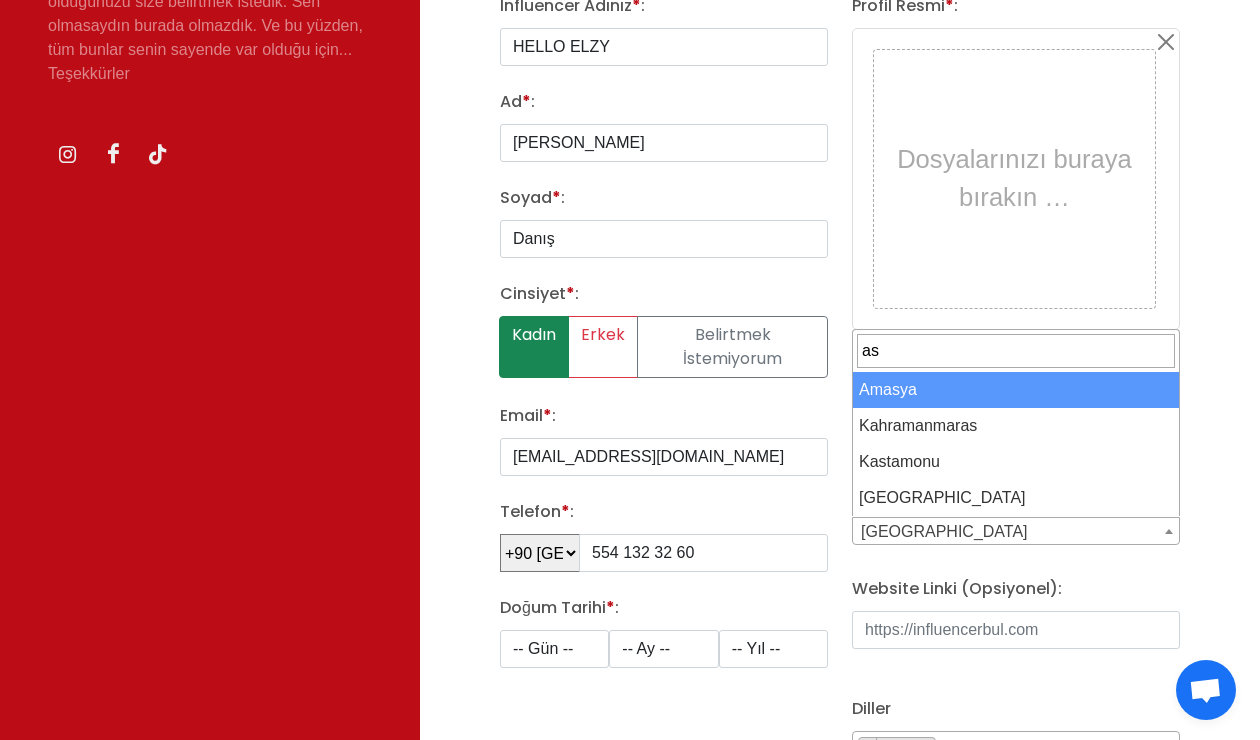 type on "a" 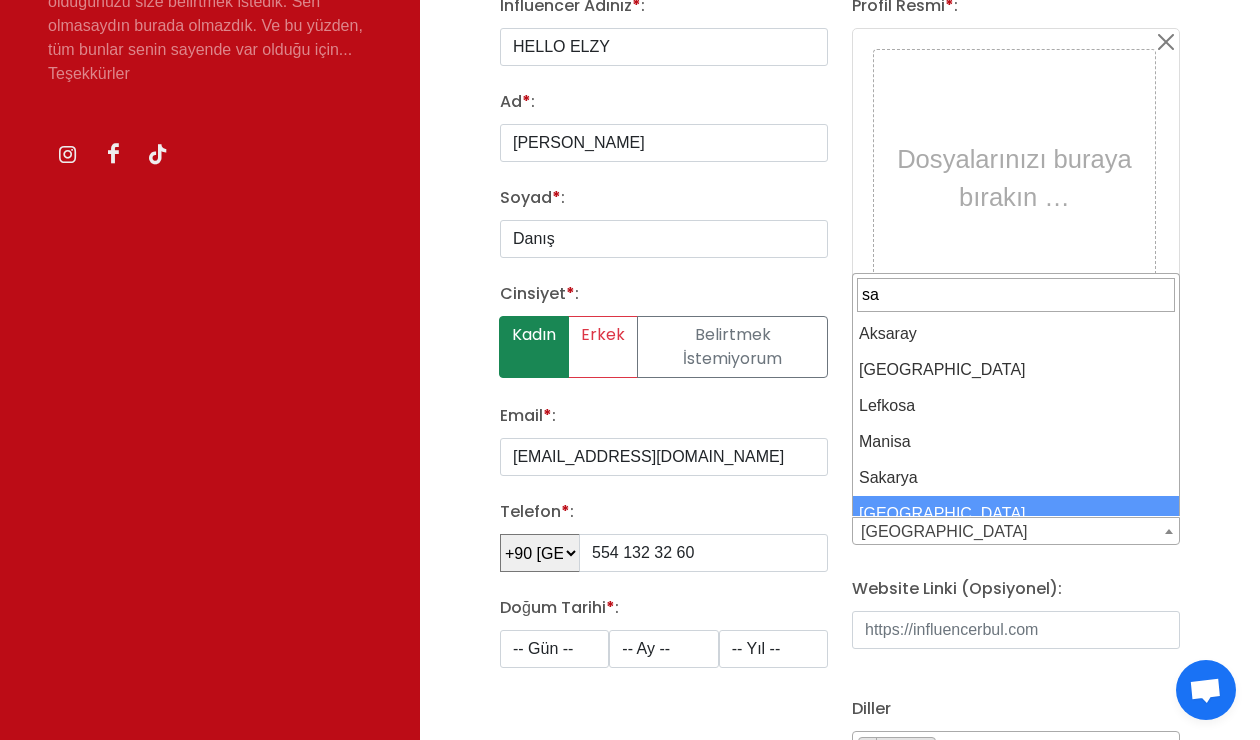 type on "sa" 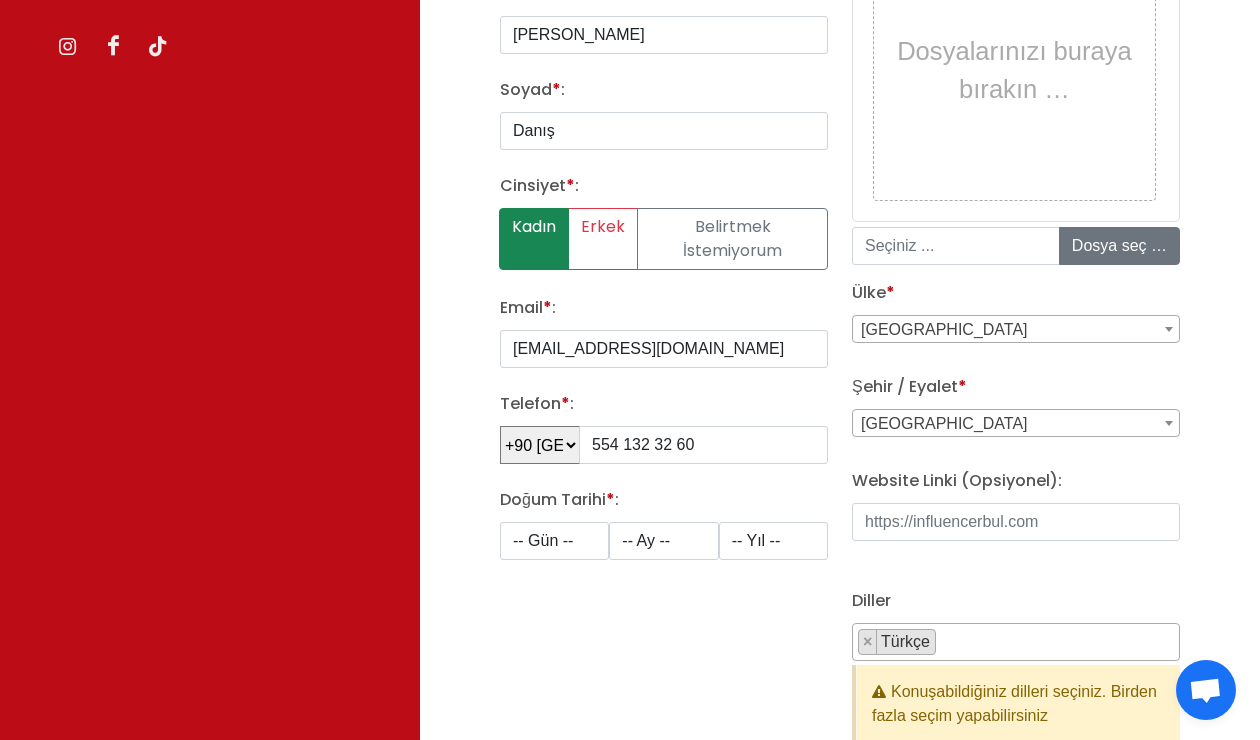 scroll, scrollTop: 567, scrollLeft: 0, axis: vertical 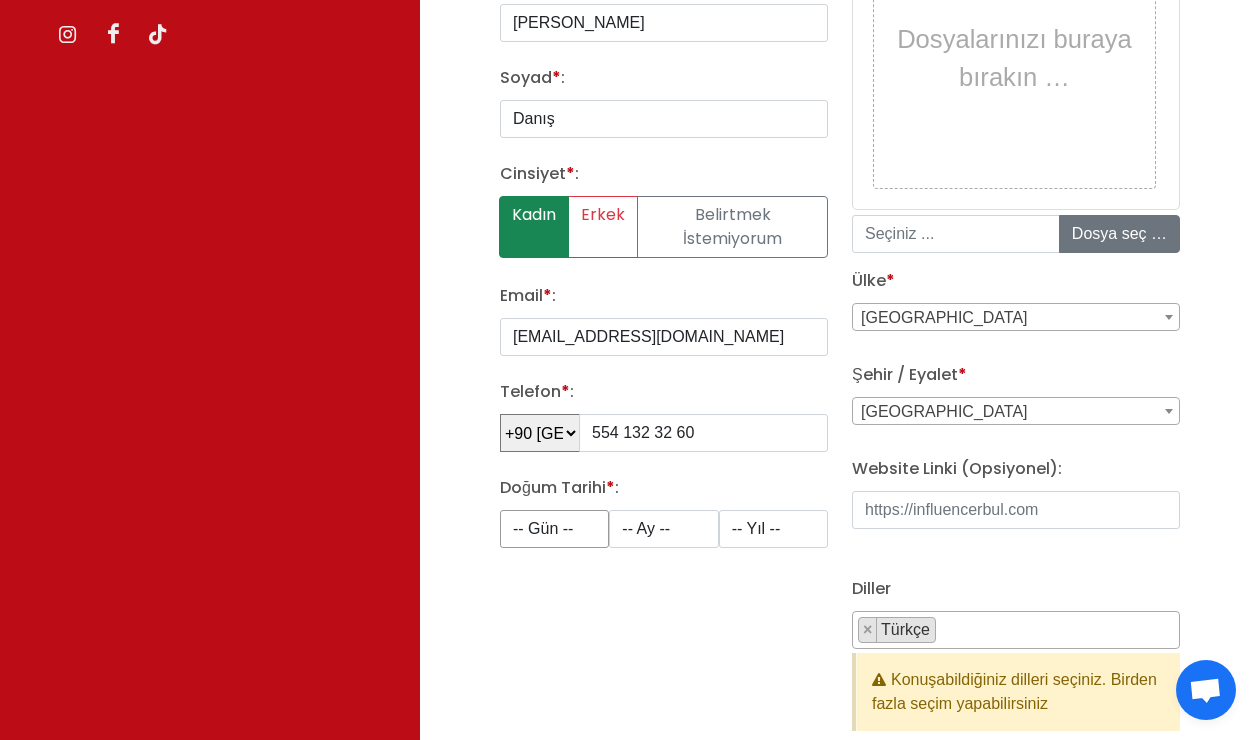 click on "-- Gün --
1
2
3
4
5
6
7
8
9
10
11
12
13
14
15
16
17
18
19
20
21
22
23
24
25
26
27
28
29
30
31" at bounding box center [554, 529] 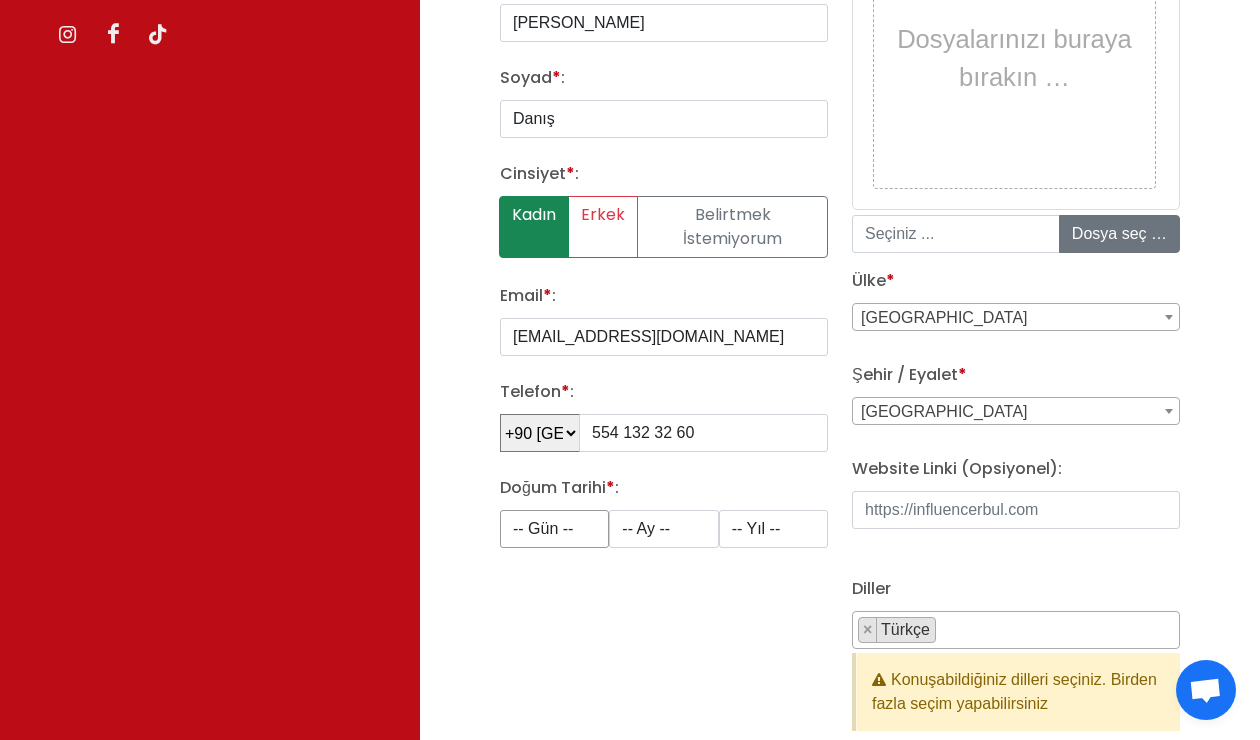 select on "24" 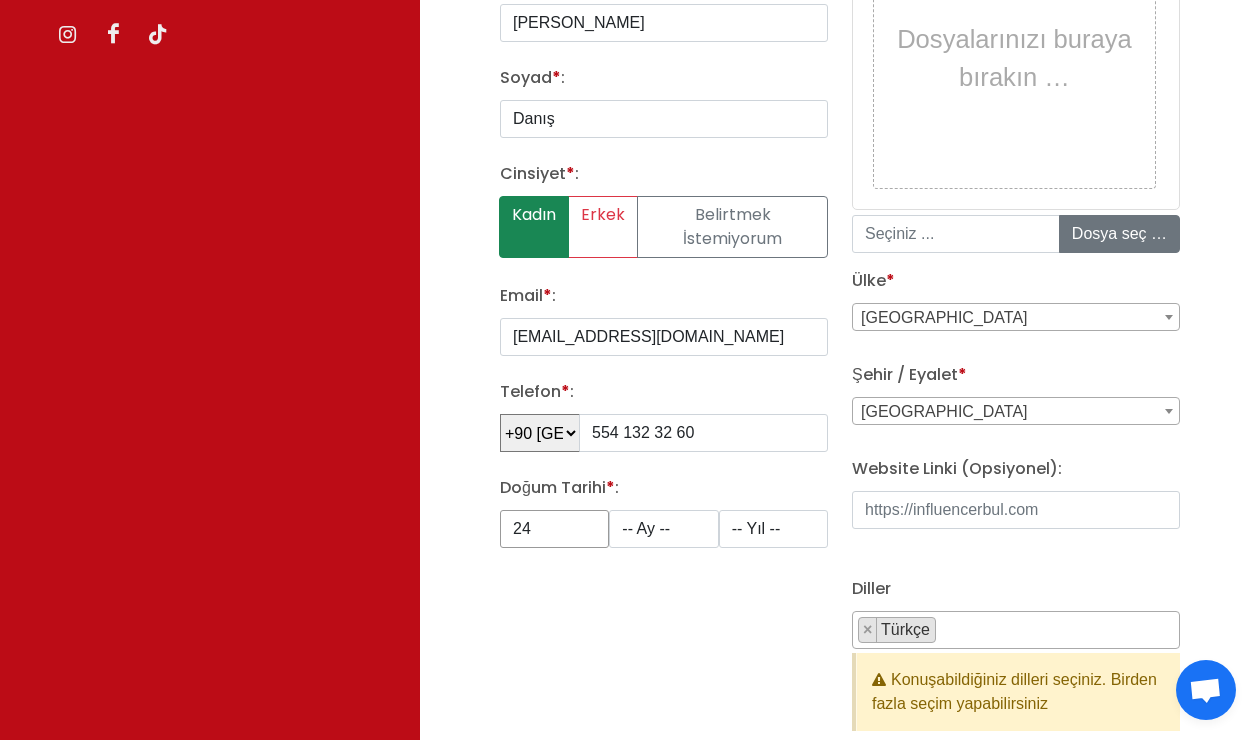 click on "-- Gün --
1
2
3
4
5
6
7
8
9
10
11
12
13
14
15
16
17
18
19
20
21
22
23
24
25
26
27
28
29
30
31" at bounding box center (554, 529) 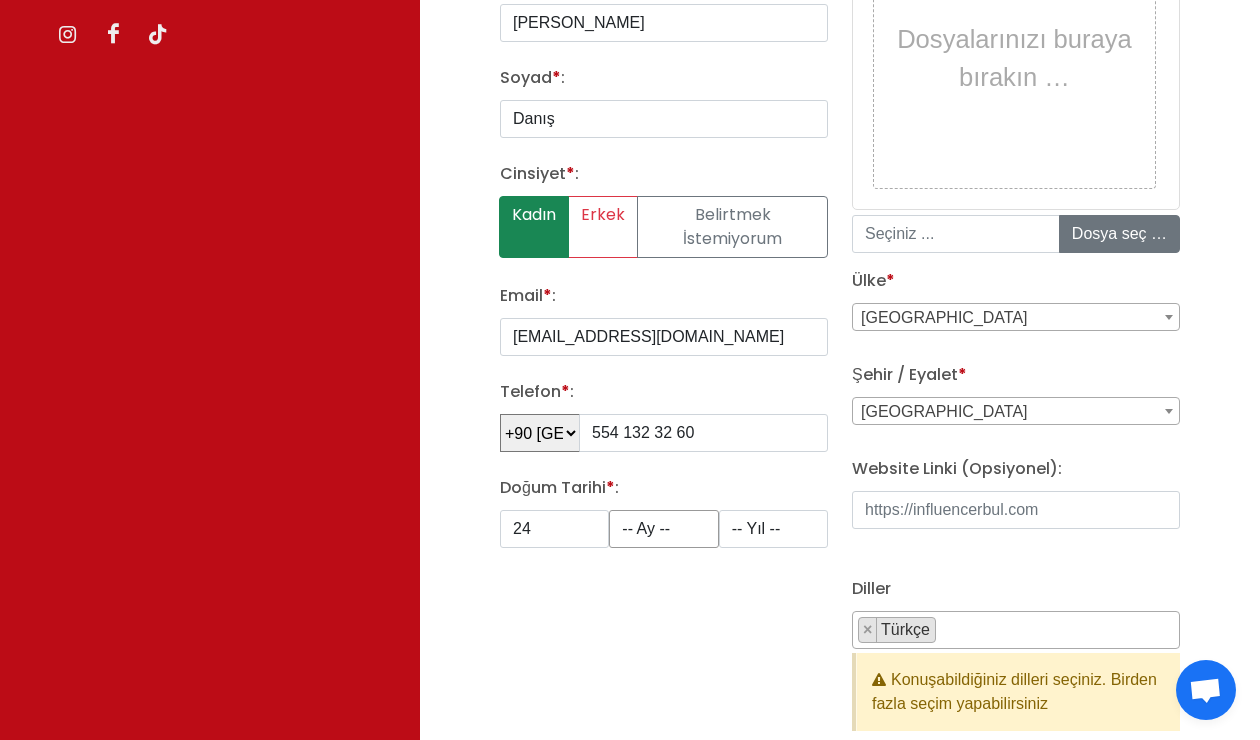 click on "-- Ay --
1
2
3
4
5
6
7
8
9
10
11
12" at bounding box center [663, 529] 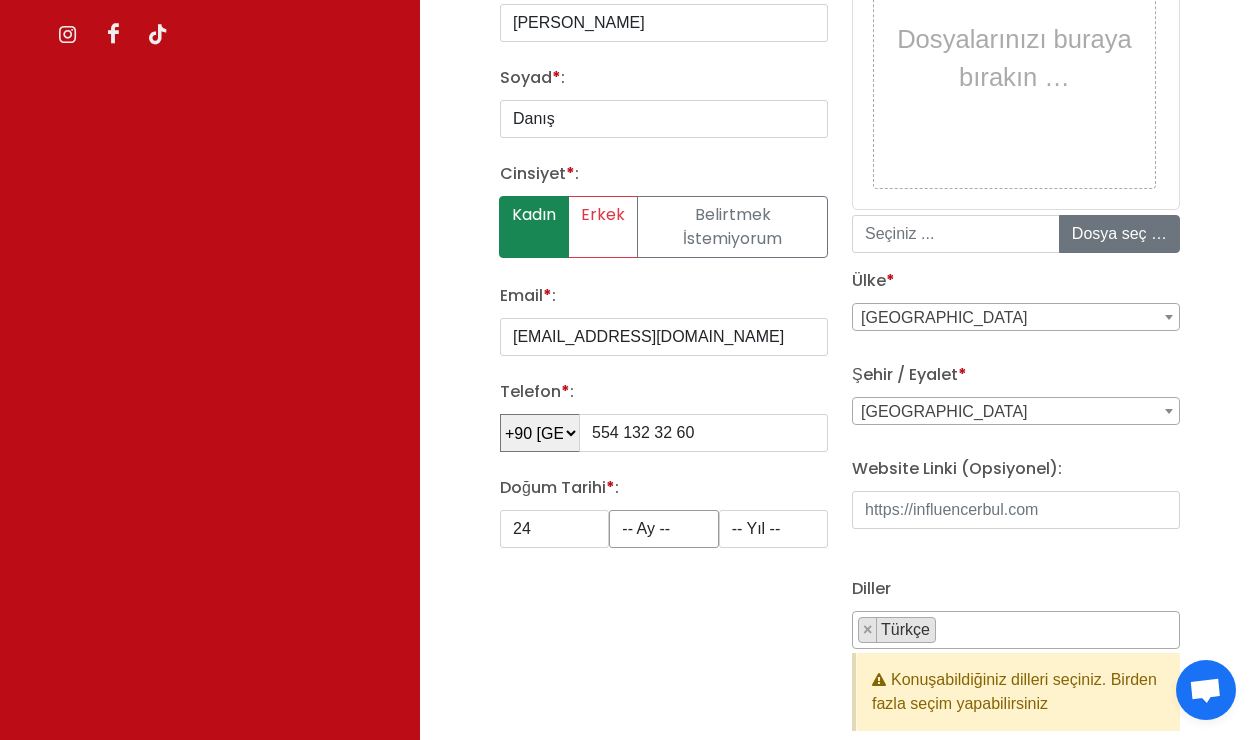 select on "1" 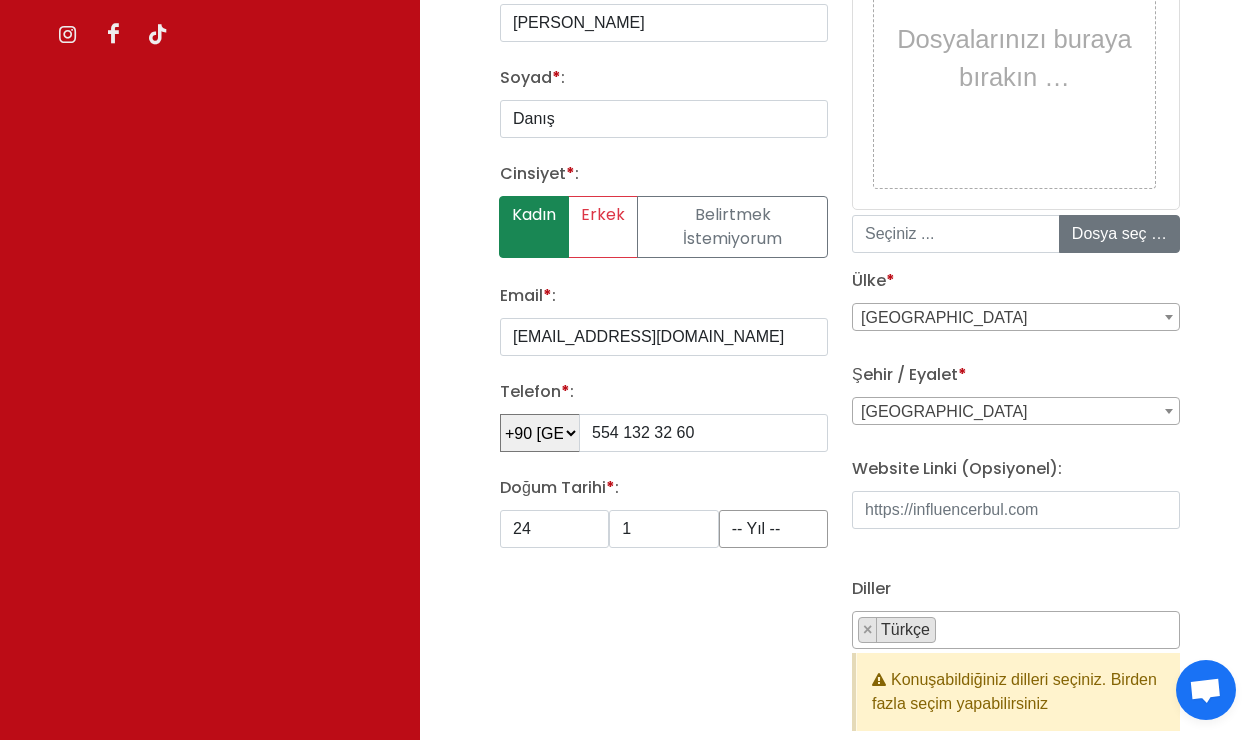 click on "-- Yıl --
2008
2007
2006
2005
2004
2003
2002
2001
2000
1999
1998
1997
1996
1995
1994
1993
1992
1991
1990
1989
1988
1987
1986
1985
1984
1983
1982
1981
1980
1979
1978
1977
1976
1975
1974
1973
1972
1971
1970
1969
1968
1967
1966
1965
1964
1963
1962
1961
1960
1959
1958
1957
1956
1955
1954 1953 1952" at bounding box center (773, 529) 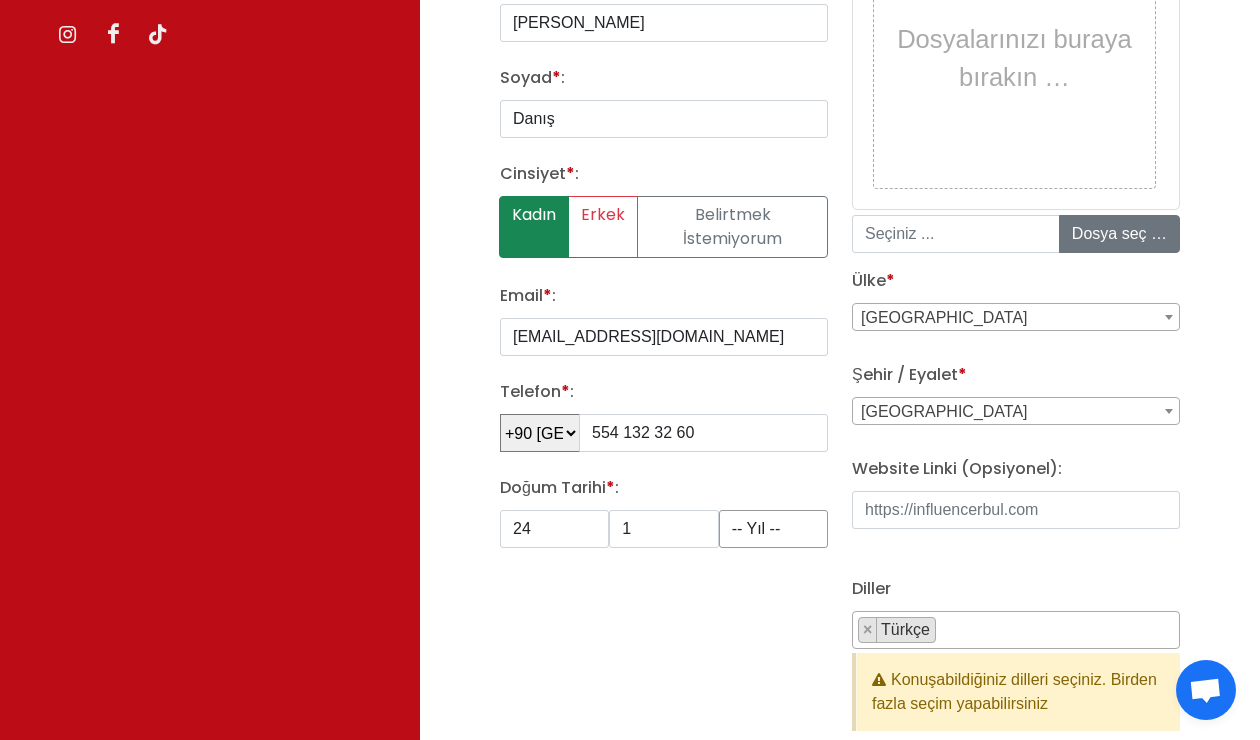 select on "2005" 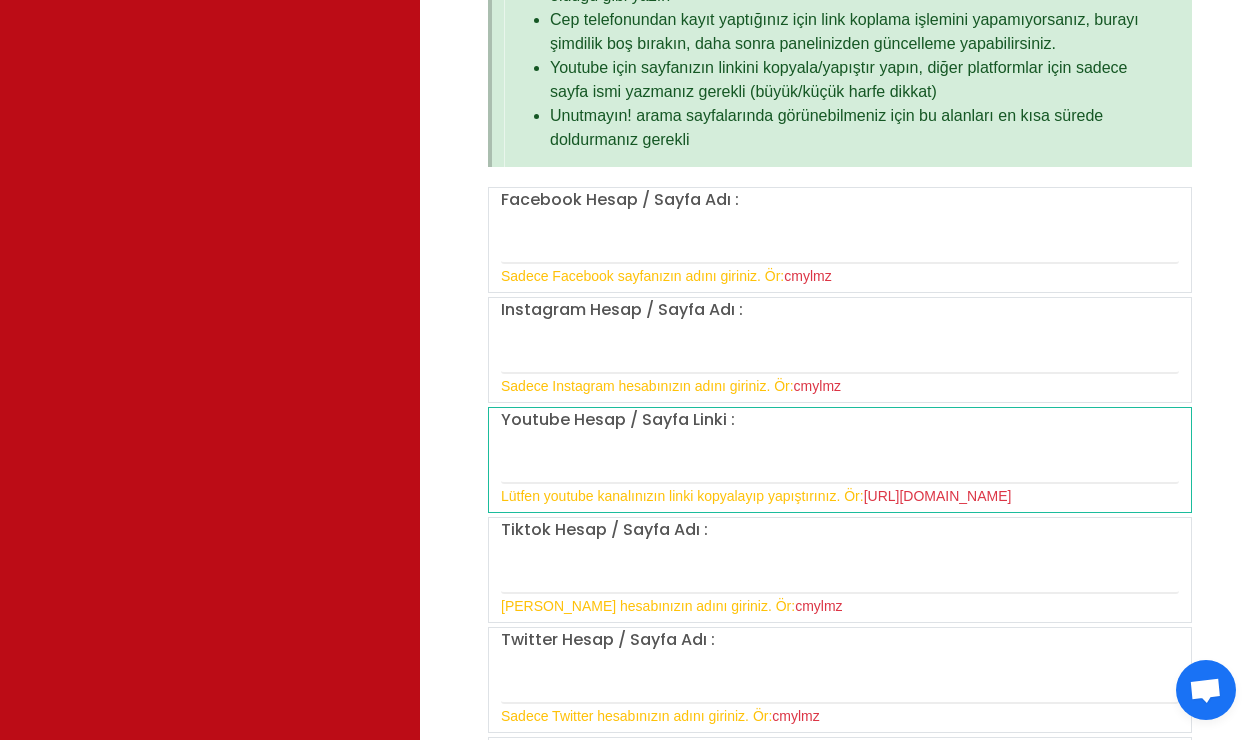 scroll, scrollTop: 1606, scrollLeft: 0, axis: vertical 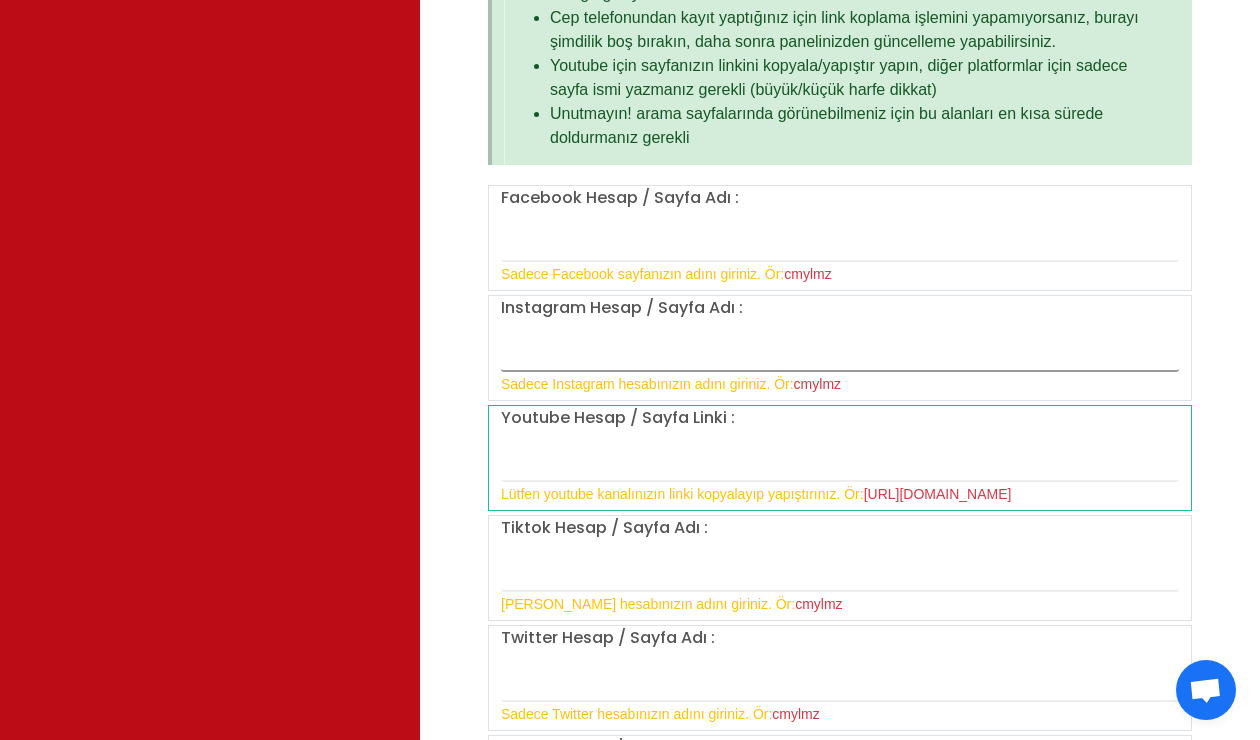 click at bounding box center (840, 351) 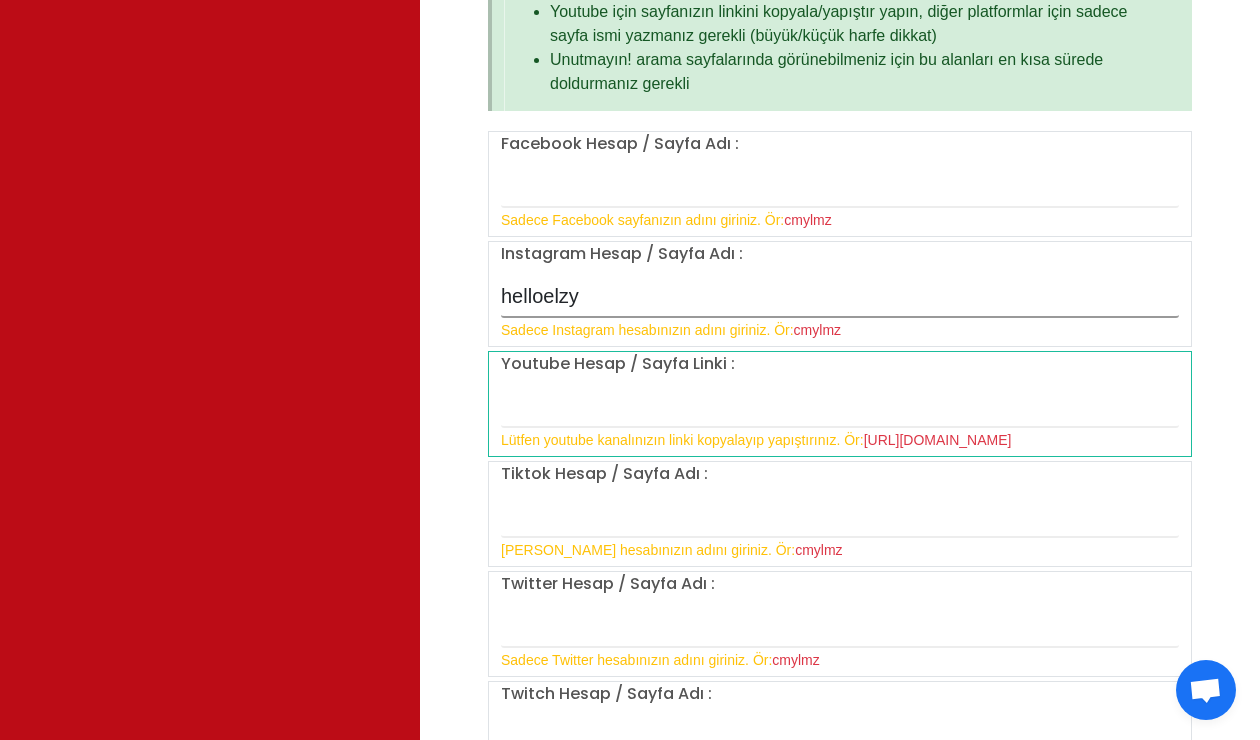 scroll, scrollTop: 1662, scrollLeft: 0, axis: vertical 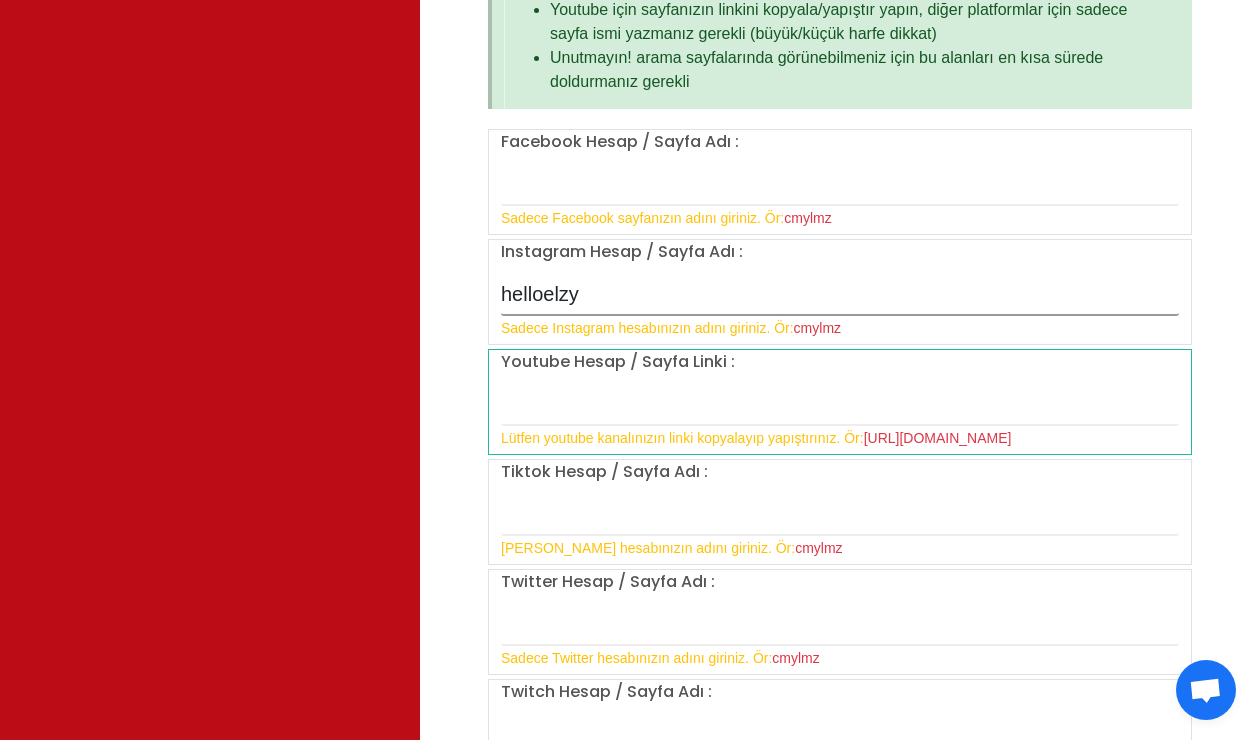 type on "helloelzy" 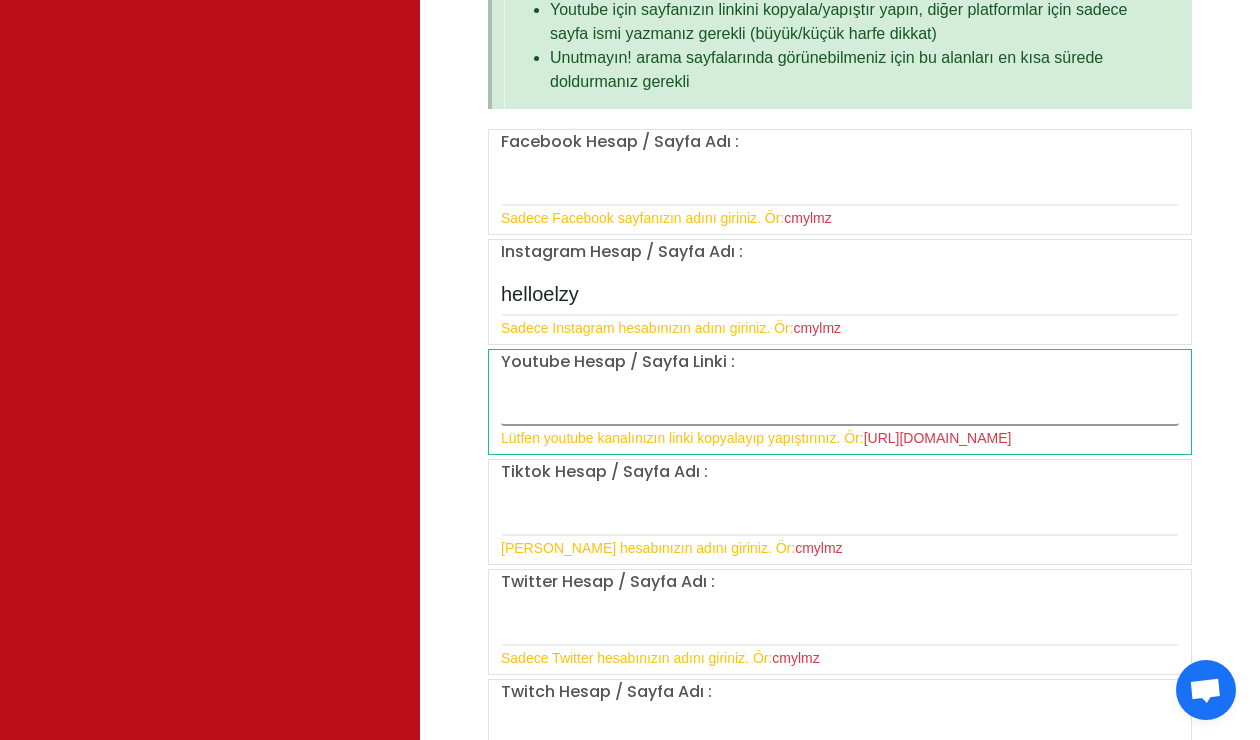 click at bounding box center (840, 405) 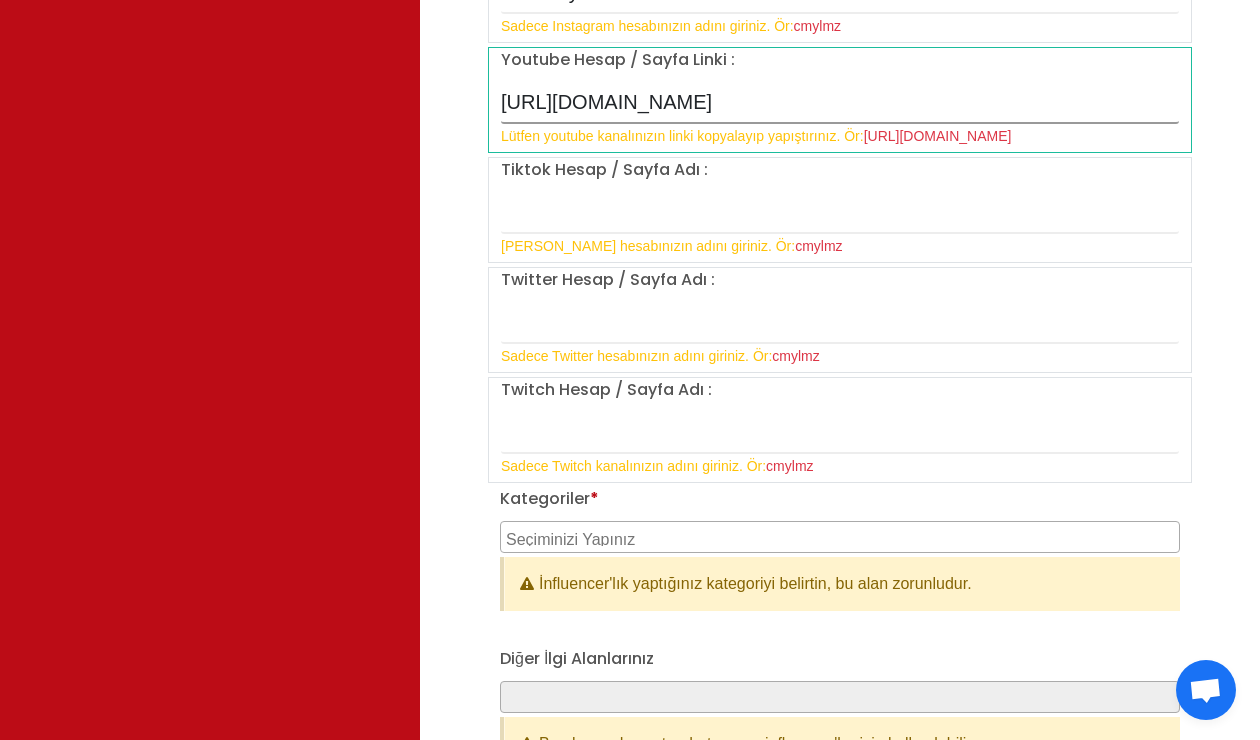scroll, scrollTop: 1970, scrollLeft: 0, axis: vertical 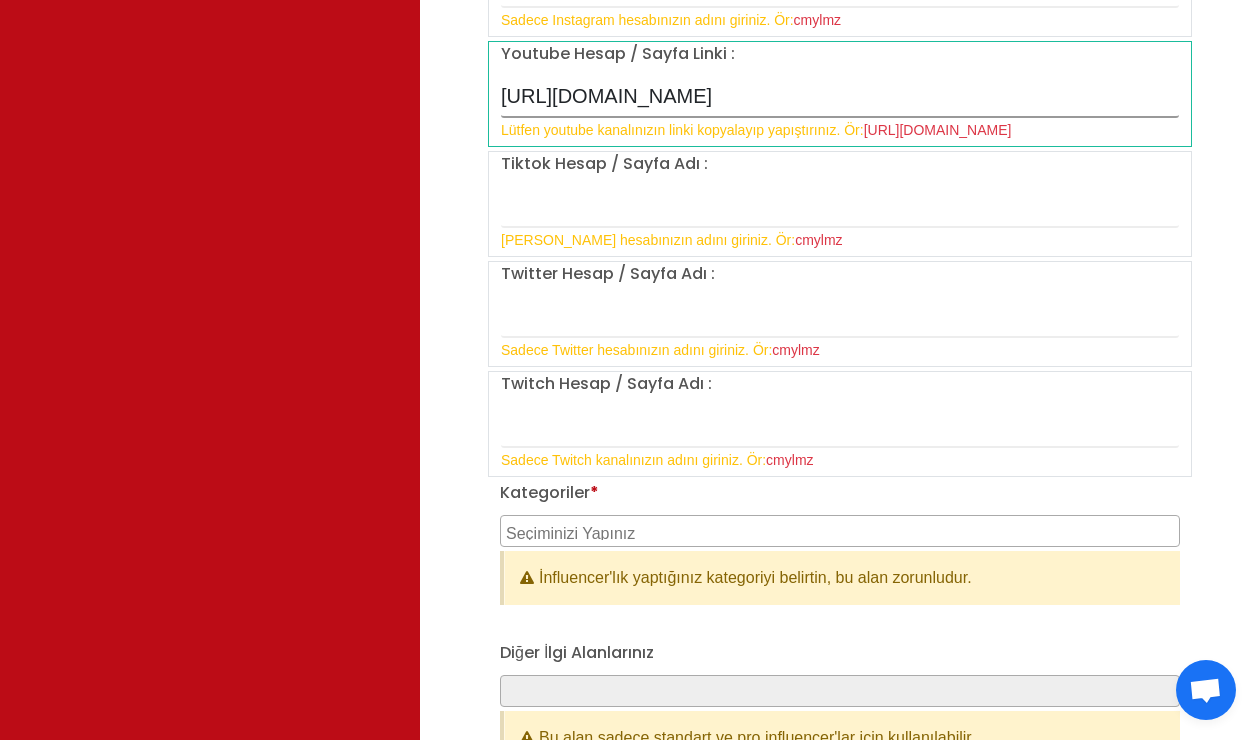 type on "https://www.youtube.com/@ElDisofficial0" 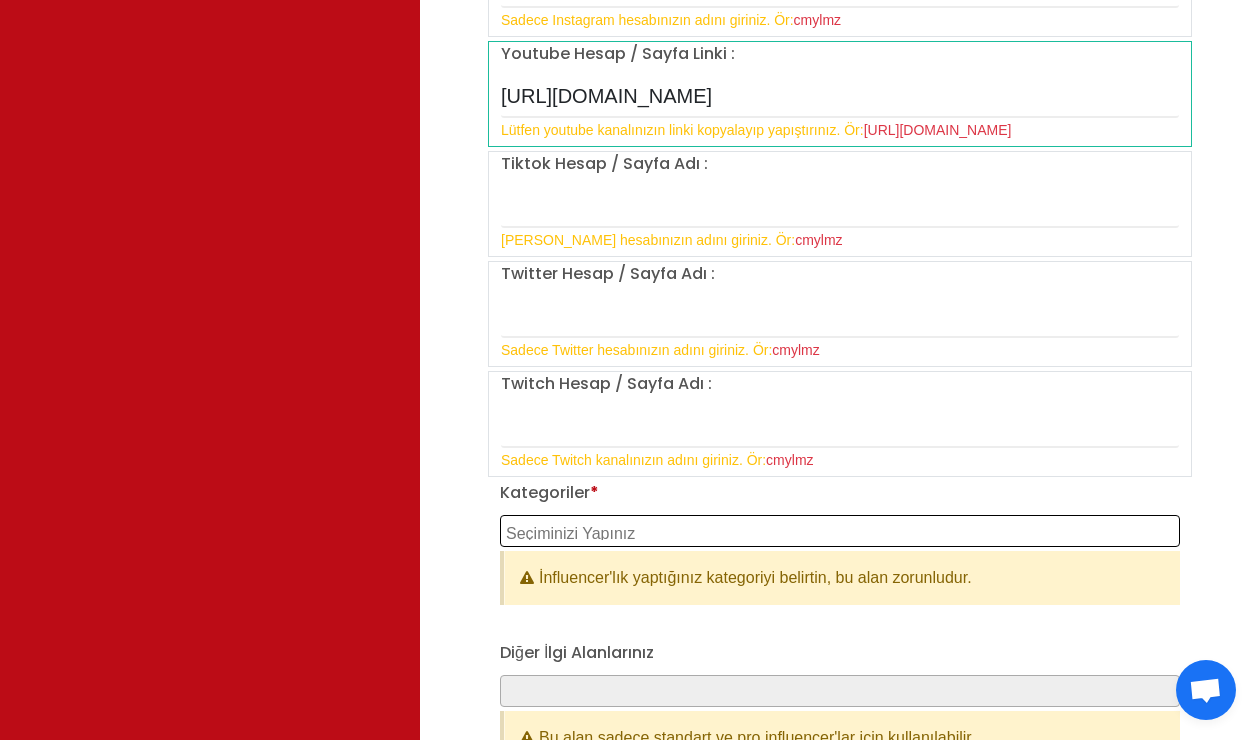 click at bounding box center (842, 531) 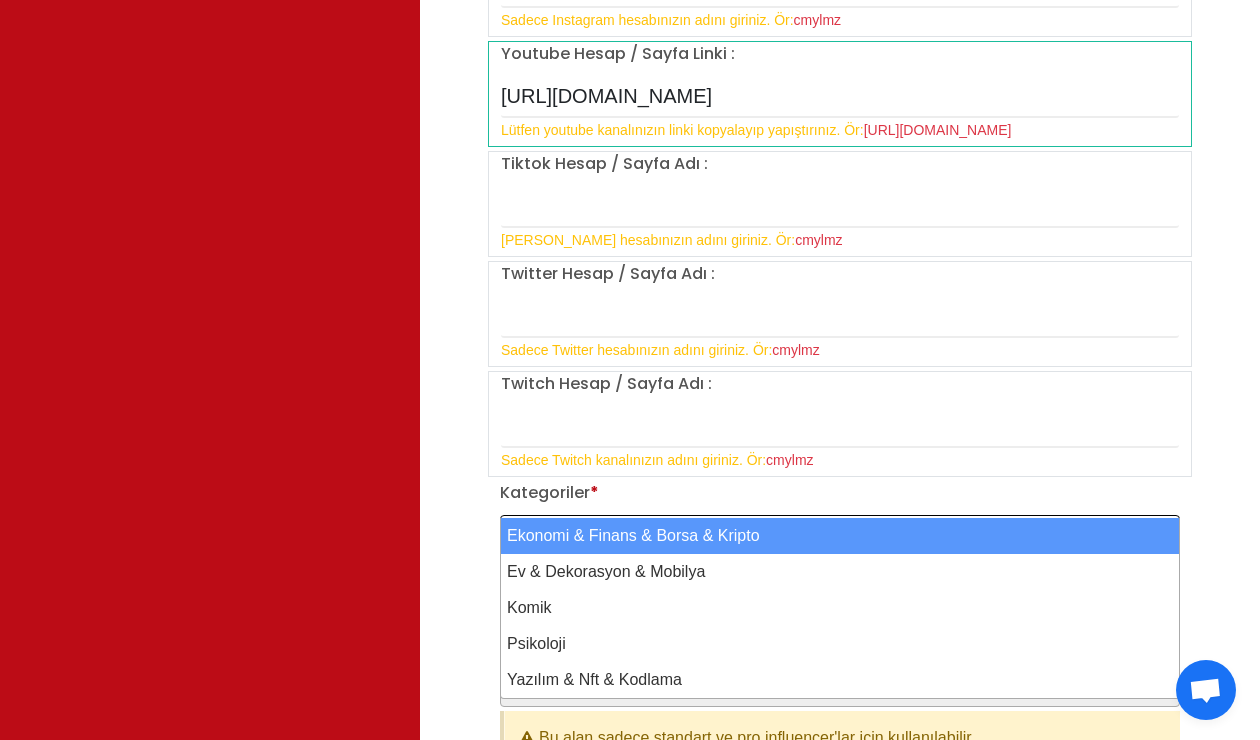 scroll, scrollTop: 3, scrollLeft: 0, axis: vertical 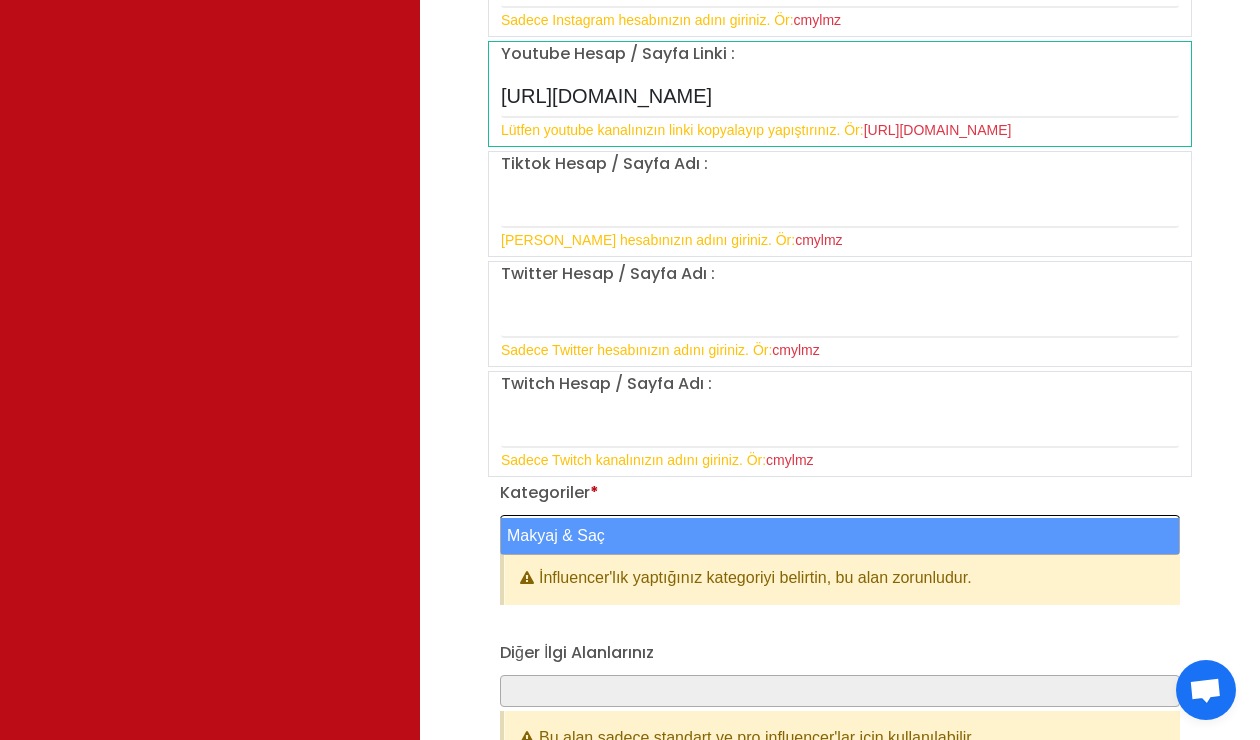 type on "mak" 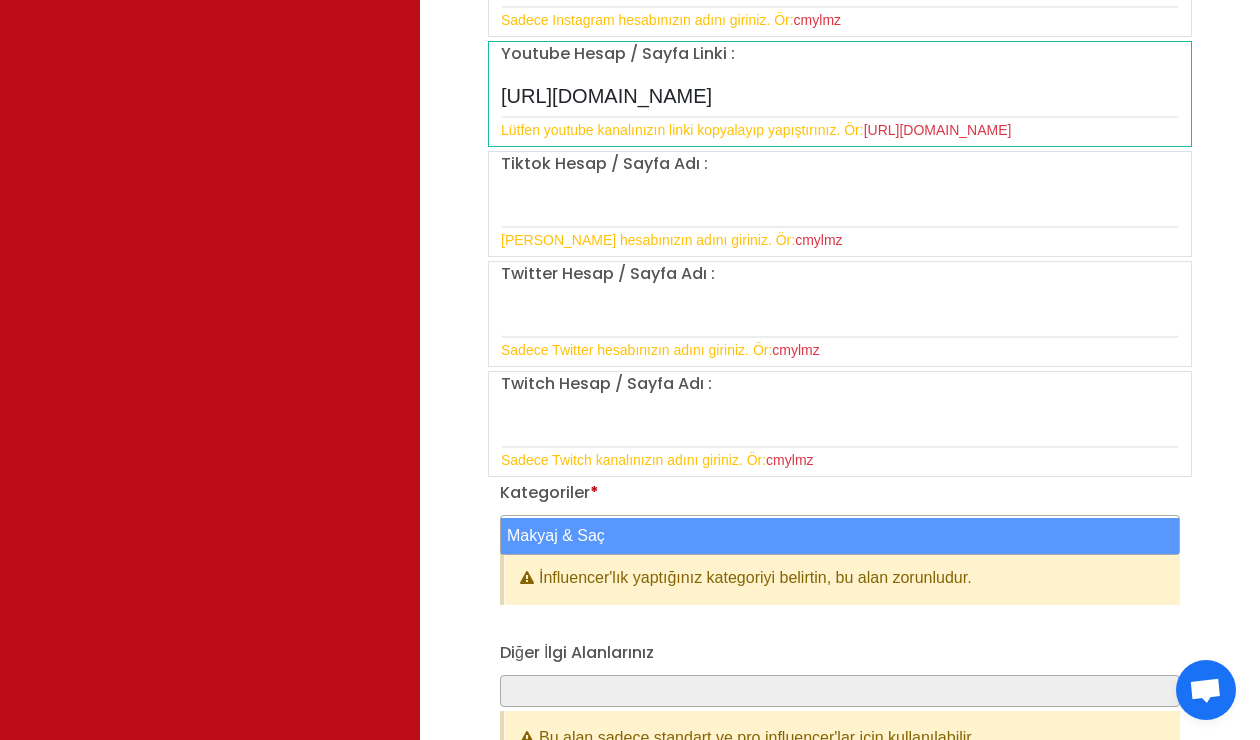 select on "27" 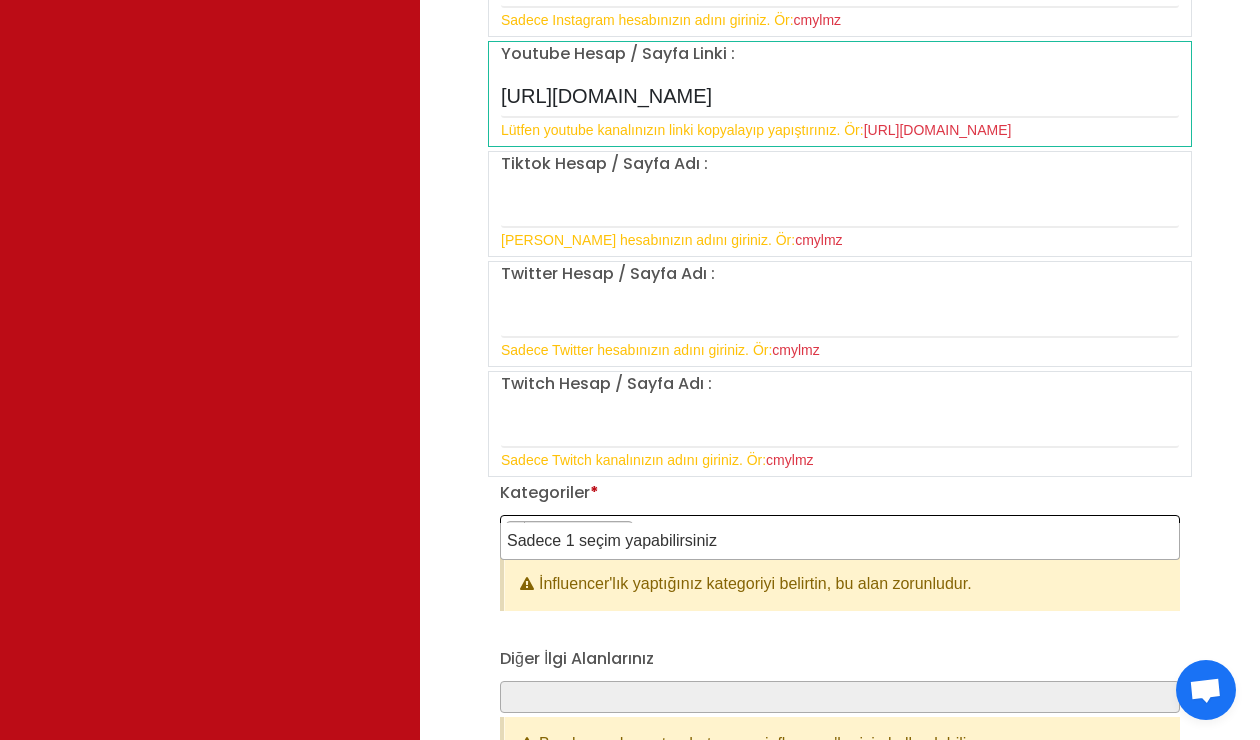 type on "c" 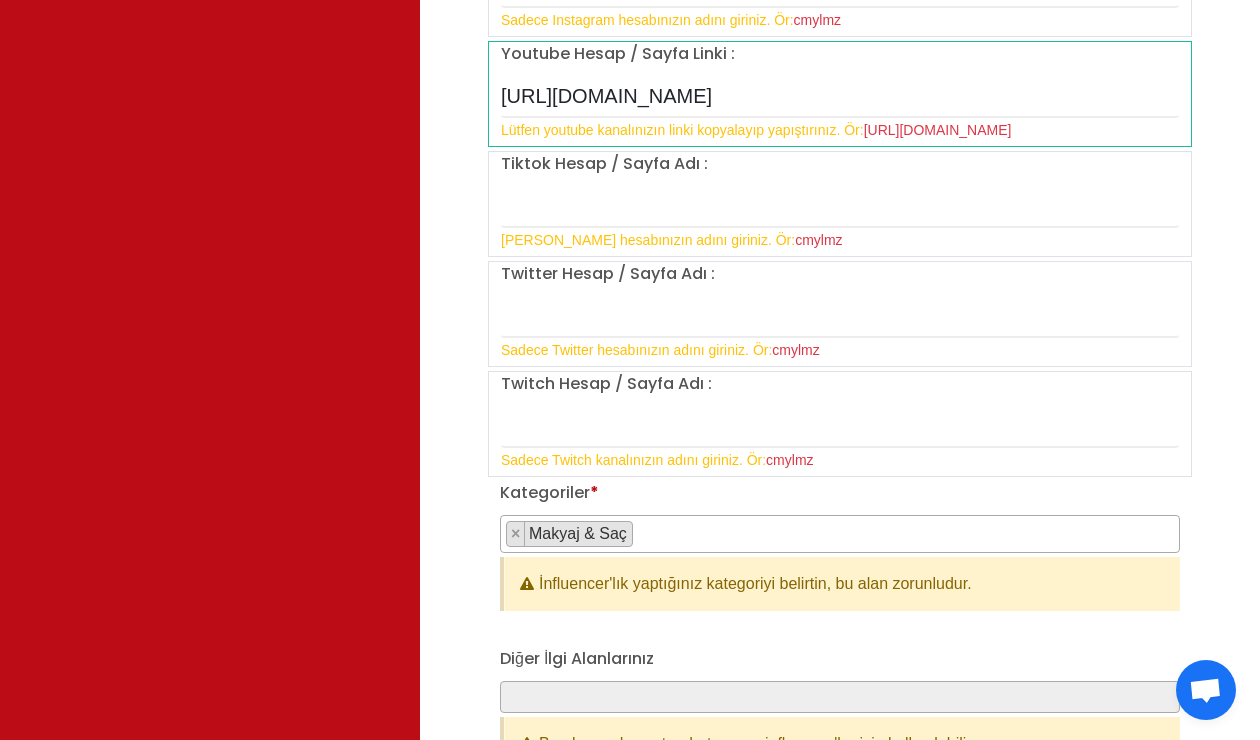 click on "Kategoriler  *
Aile & Çocuk & Ebeveyn
Alışveriş & Giyim & Aksesuar
Araba & Motorsiklet
Astroloji
Bahçe
Bilim
Dans
Doğa & Macera
Ekonomi & Finans & Borsa & Kripto
Emlak & İnşaat
Estetik & Güzellik
Ev & Dekorasyon & Mobilya
Eğitim
Eğlence & Yaşam
Felsefe
Fitnes & Yoga
Fotoğraf
Gezi & Seyahat
Haber & Basın & Yayın
Hayvanlar
Hobi & Deneyim
Kitap & Yazar
Kişisel Gelişim
Komik
Kültür & Sanat
Magazin
Makyaj & Saç
Mimarlık
Moda
Müzik
Oyun - Gaming
Psikoloji
Sağlık & Beslenme" at bounding box center [840, 546] 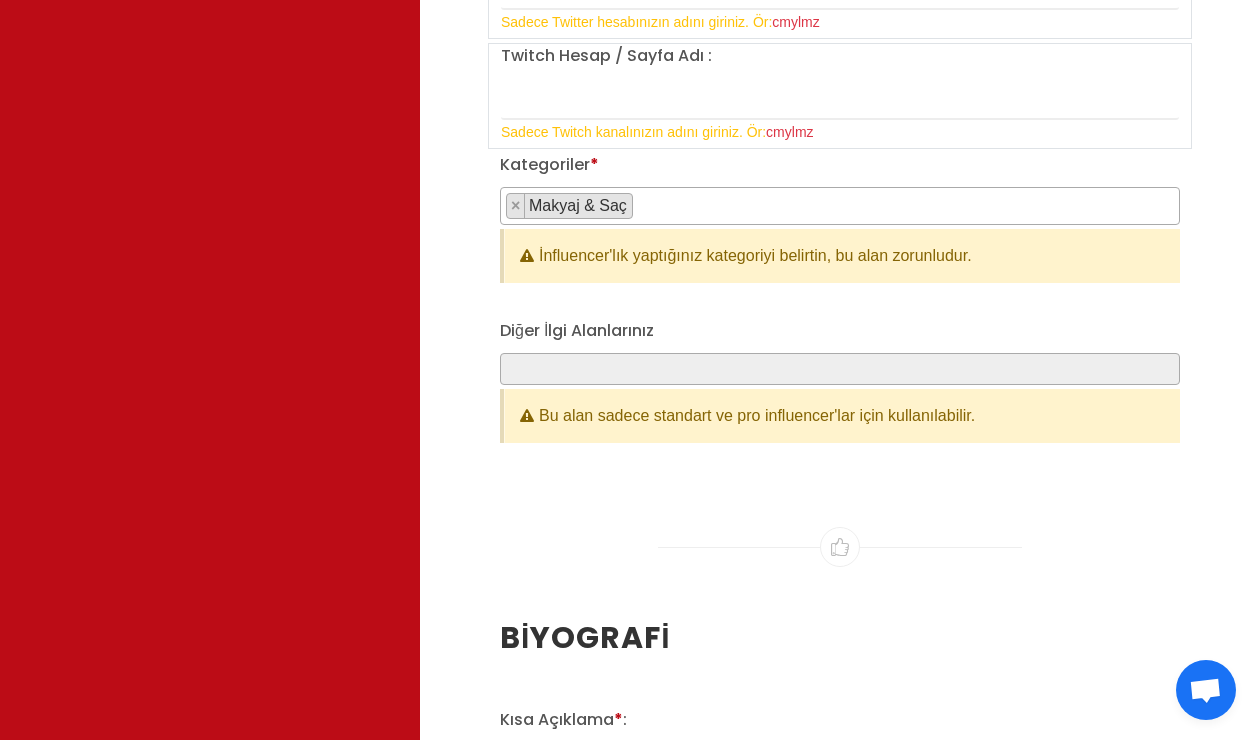 scroll, scrollTop: 2300, scrollLeft: 0, axis: vertical 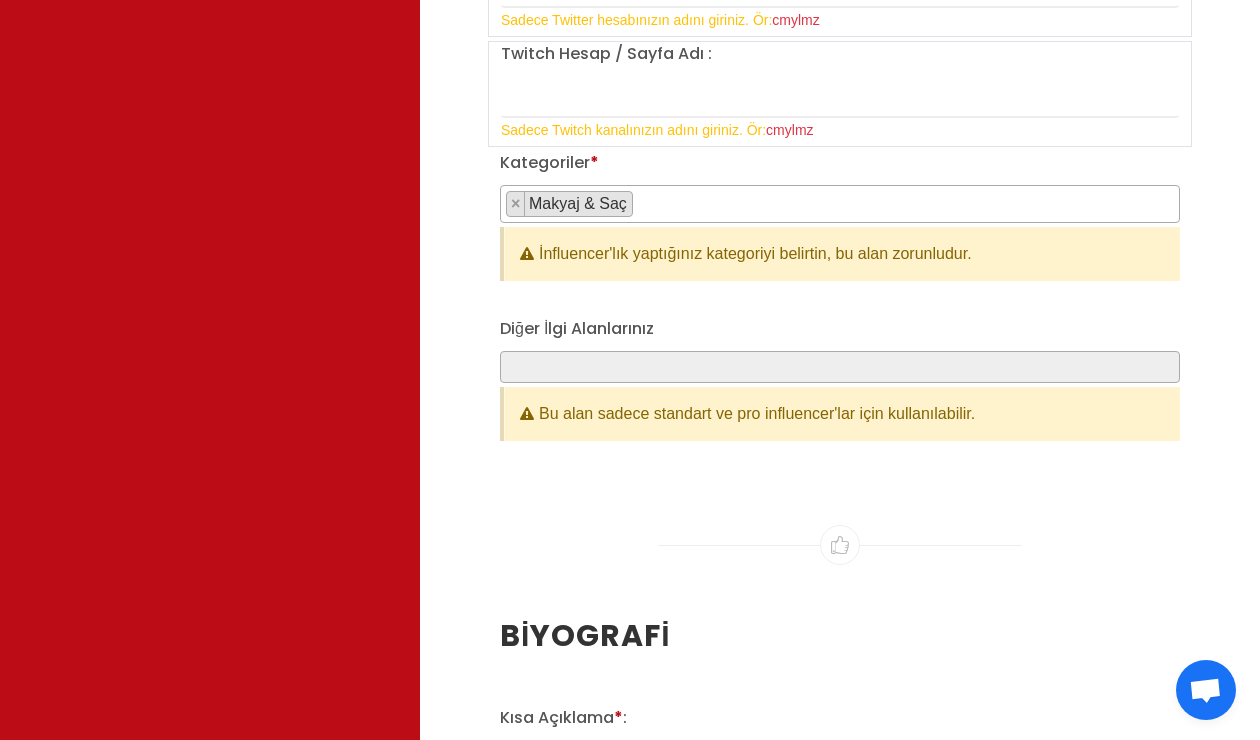 click at bounding box center [840, 367] 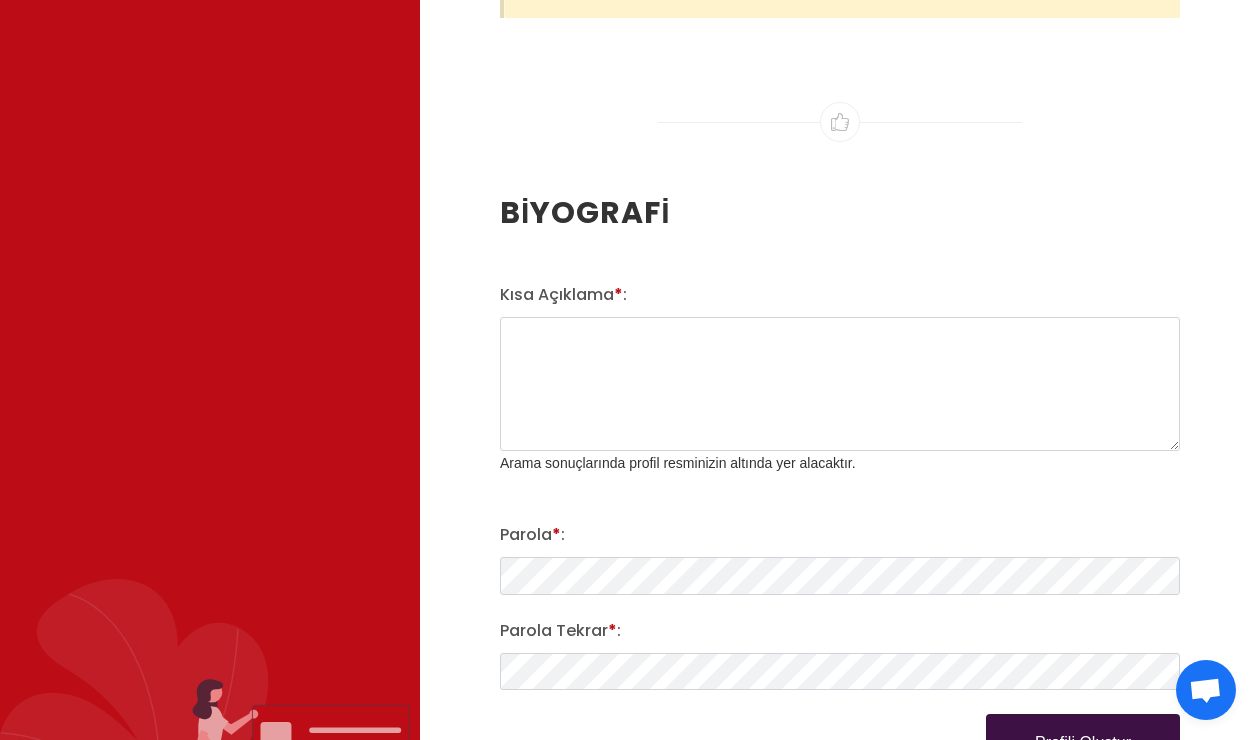 scroll, scrollTop: 2724, scrollLeft: 0, axis: vertical 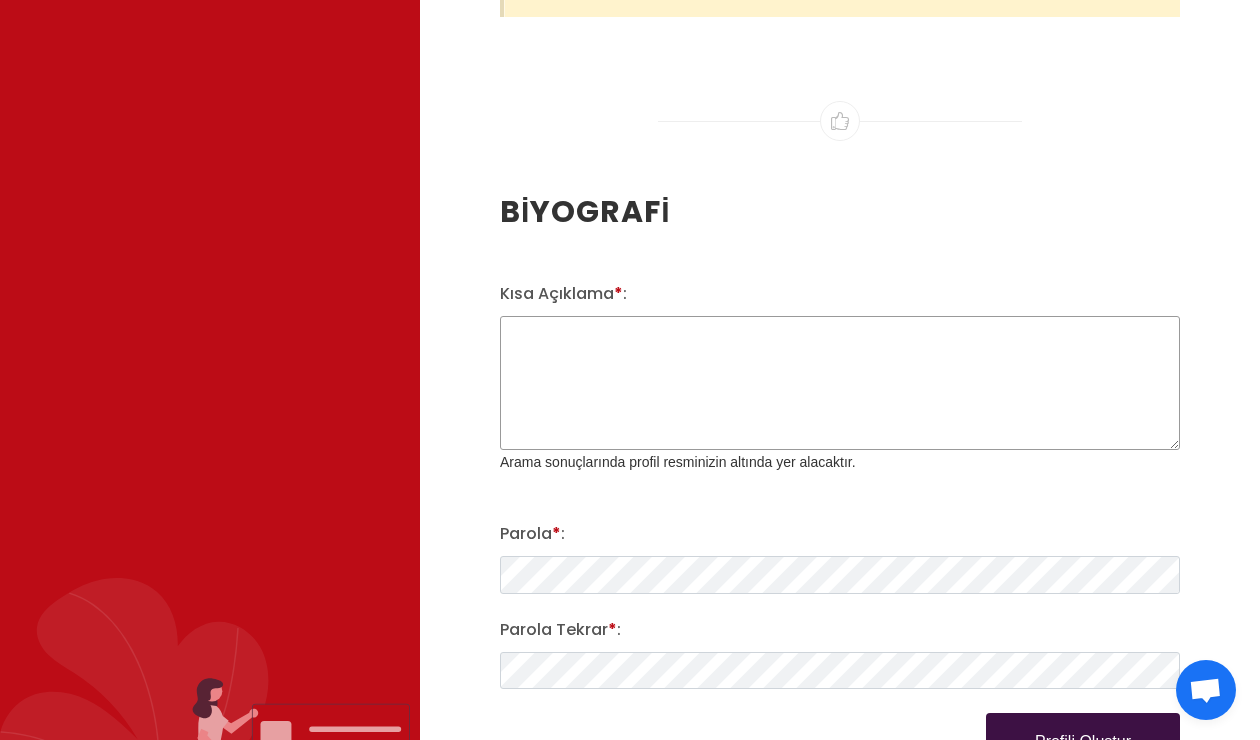 click on "Kısa Açıklama  * :" at bounding box center (840, 383) 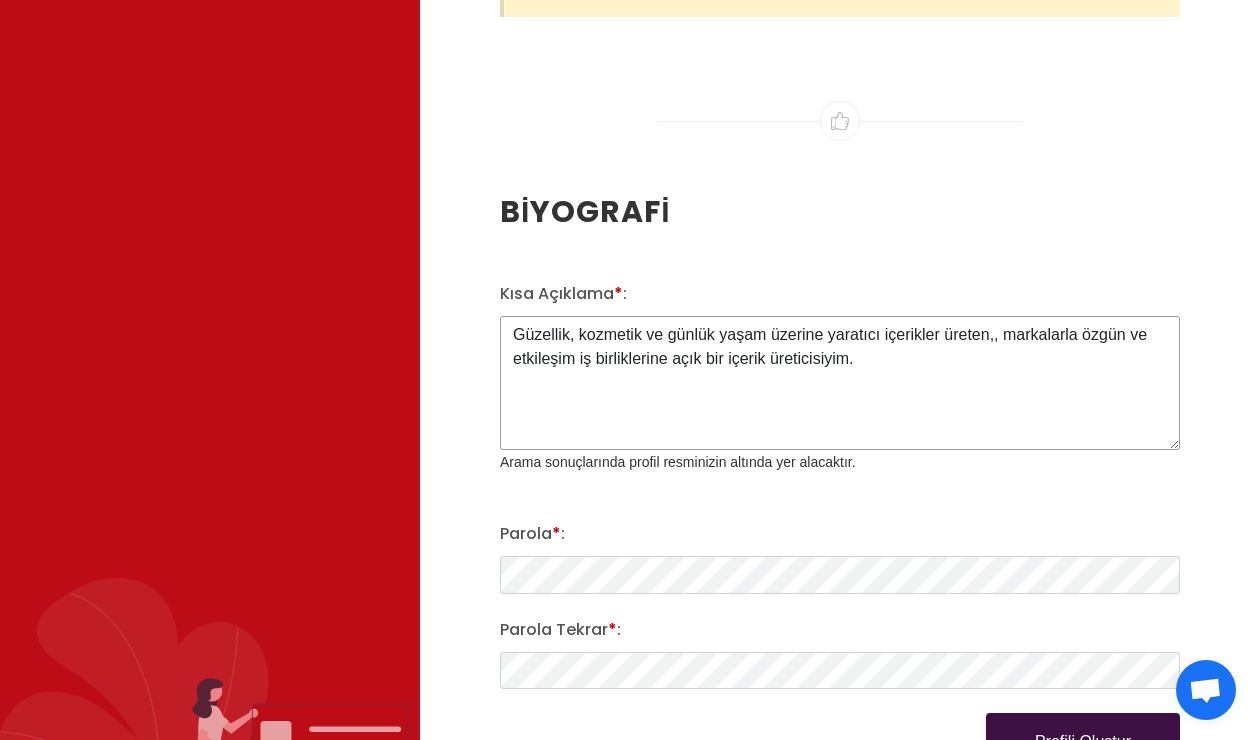 type on "Güzellik, kozmetik ve günlük yaşam üzerine yaratıcı içerikler üreten,, markalarla özgün ve etkileşim iş birliklerine açık bir içerik üreticisiyim." 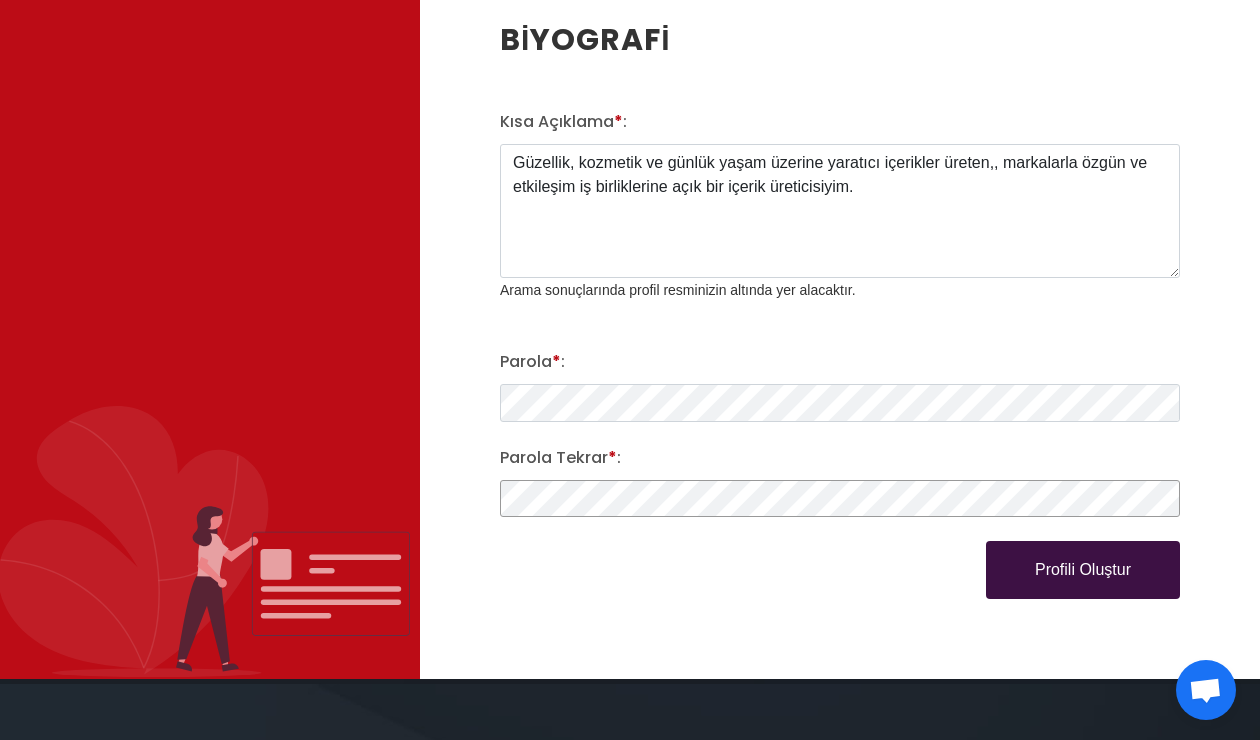 scroll, scrollTop: 2896, scrollLeft: 0, axis: vertical 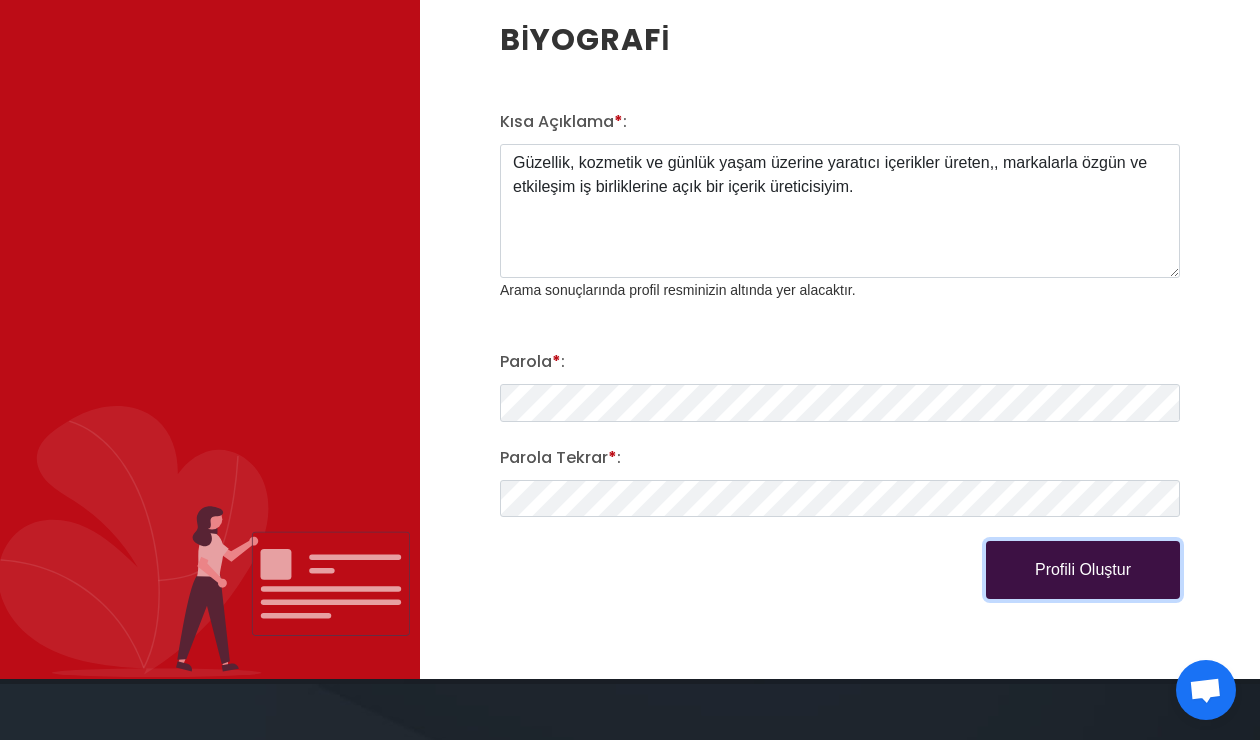 click on "Profili Oluştur" at bounding box center (1083, 570) 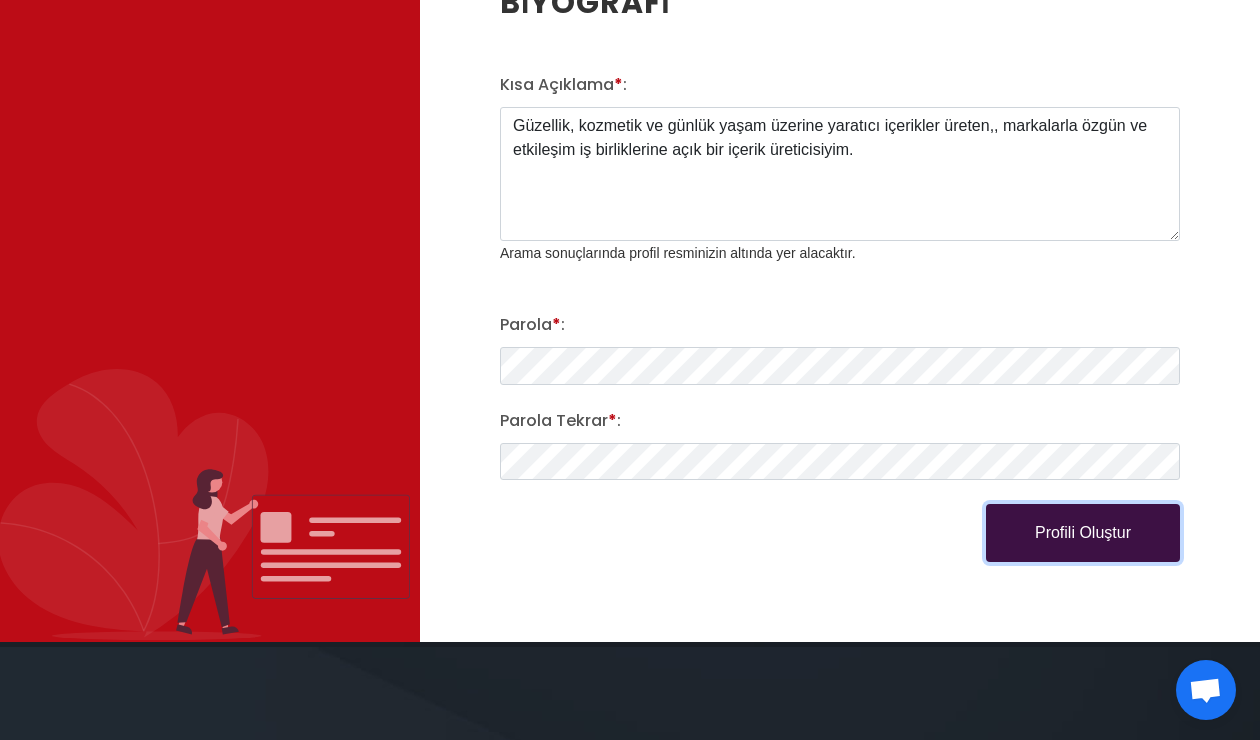 scroll, scrollTop: 2972, scrollLeft: 0, axis: vertical 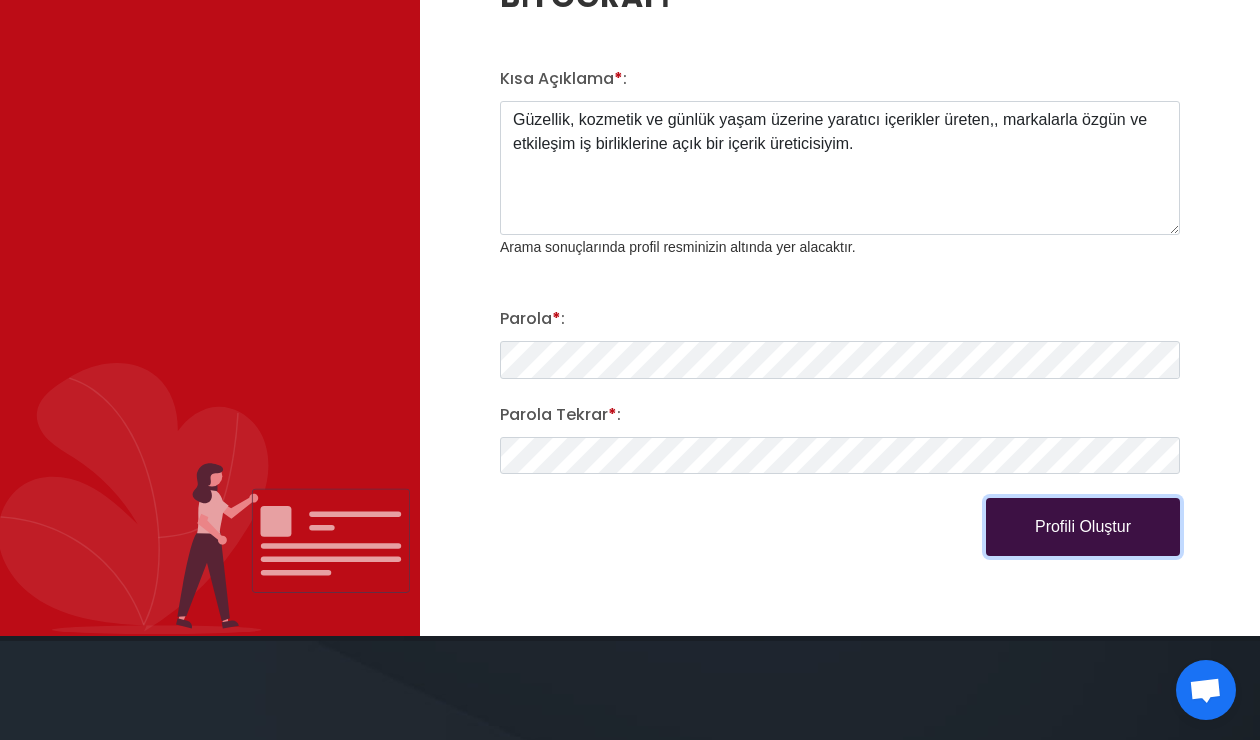 click on "Profili Oluştur" at bounding box center (1083, 527) 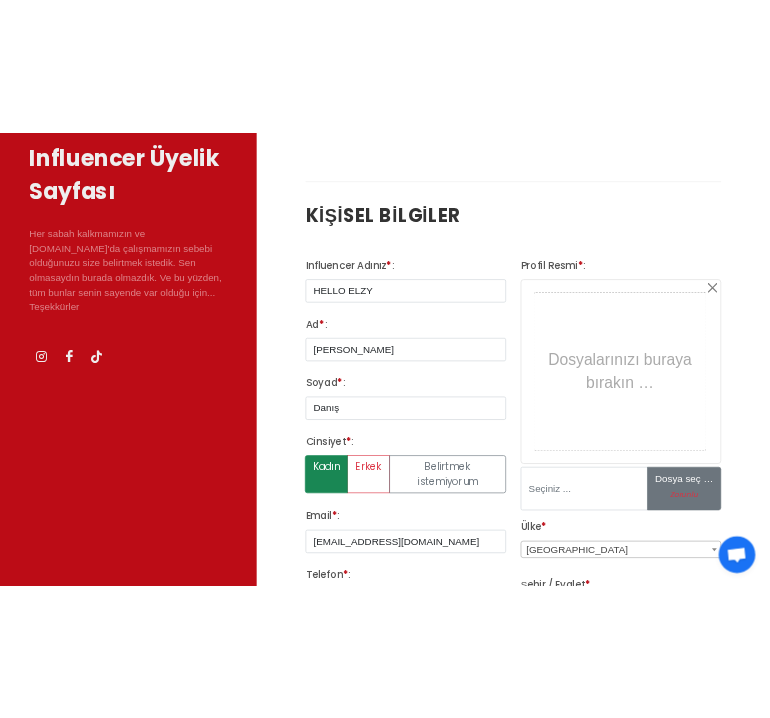 scroll, scrollTop: 234, scrollLeft: 0, axis: vertical 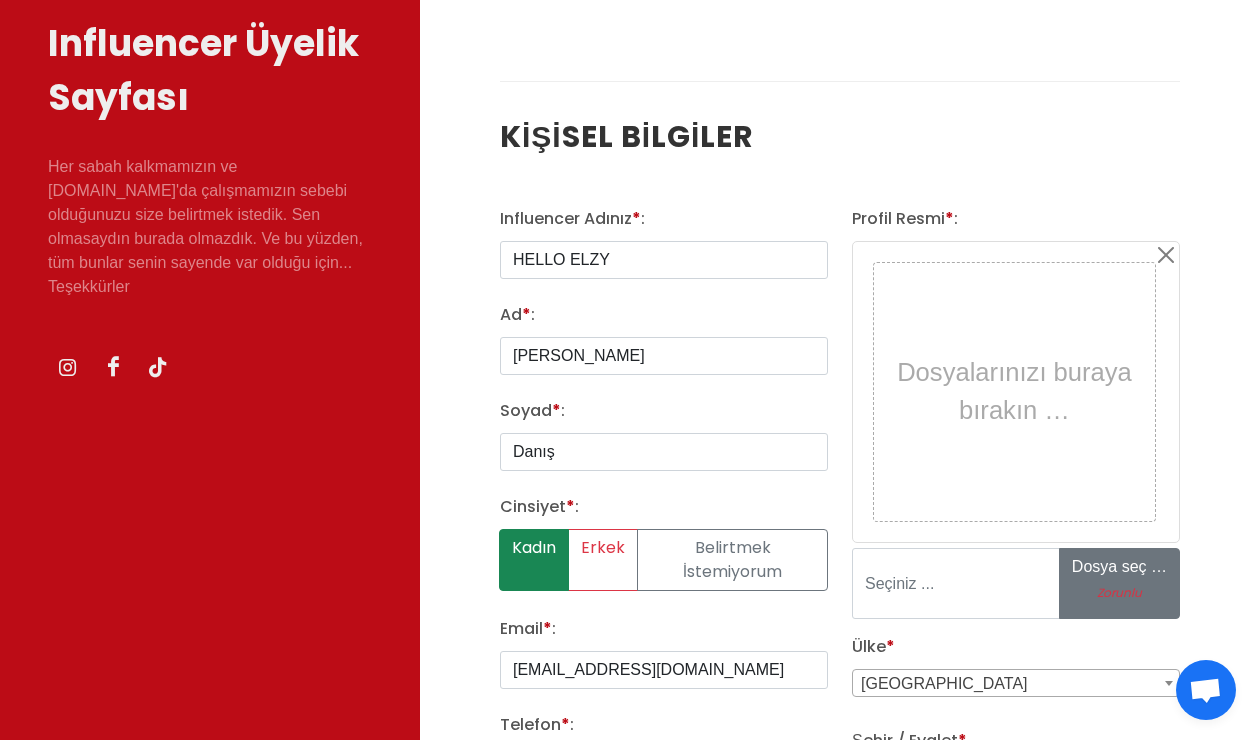 click on "Dosyalarınızı buraya bırakın …" at bounding box center [1014, 391] 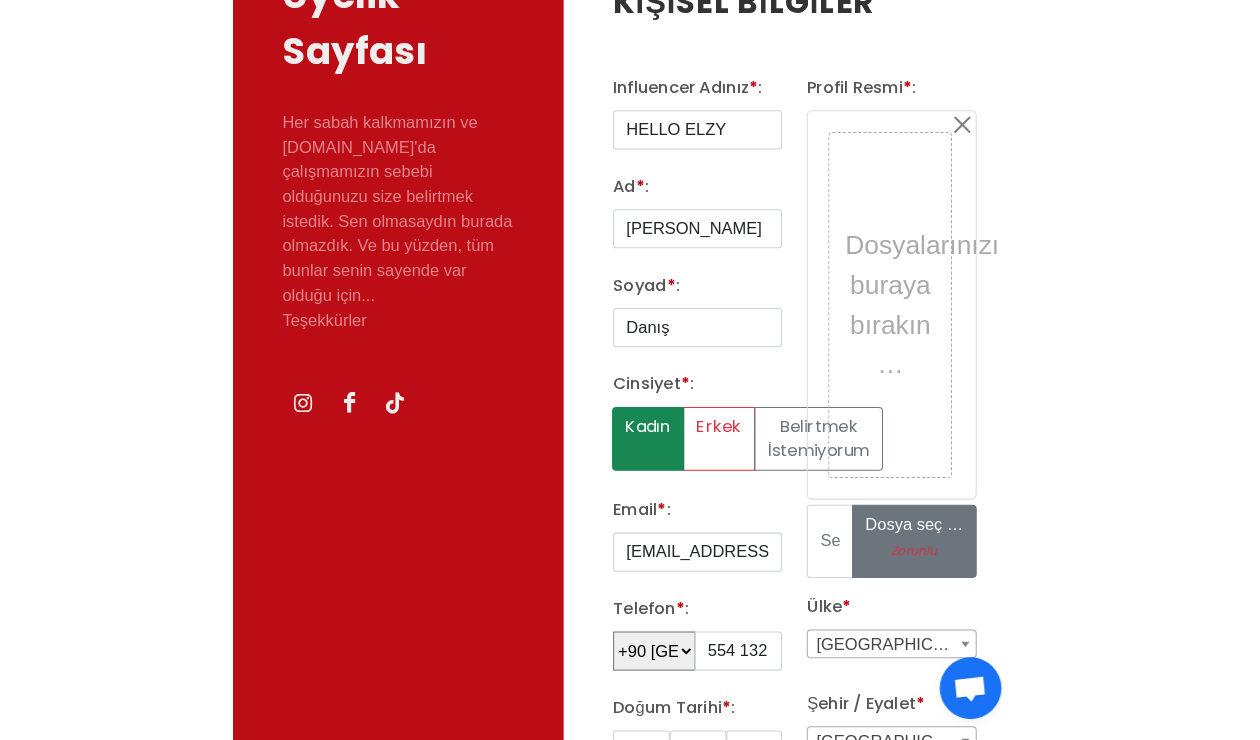 scroll, scrollTop: 232, scrollLeft: 0, axis: vertical 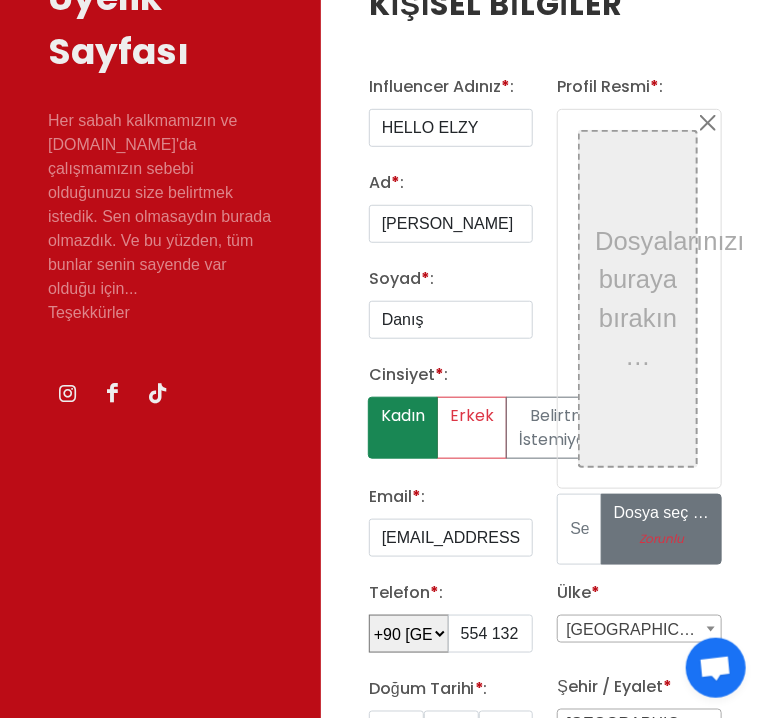 type on "WhatsApp Görsel 2025-07-26 saat 12.11.16_0cd46178.jpg" 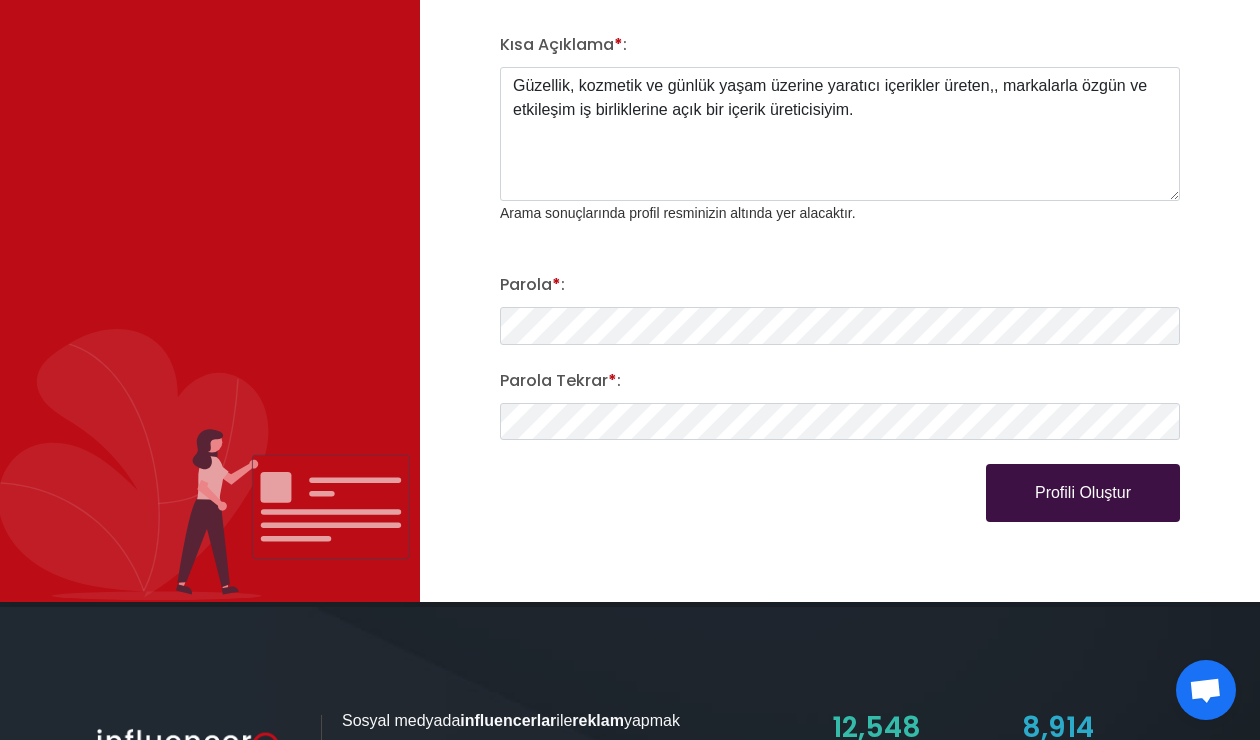 scroll, scrollTop: 3057, scrollLeft: 0, axis: vertical 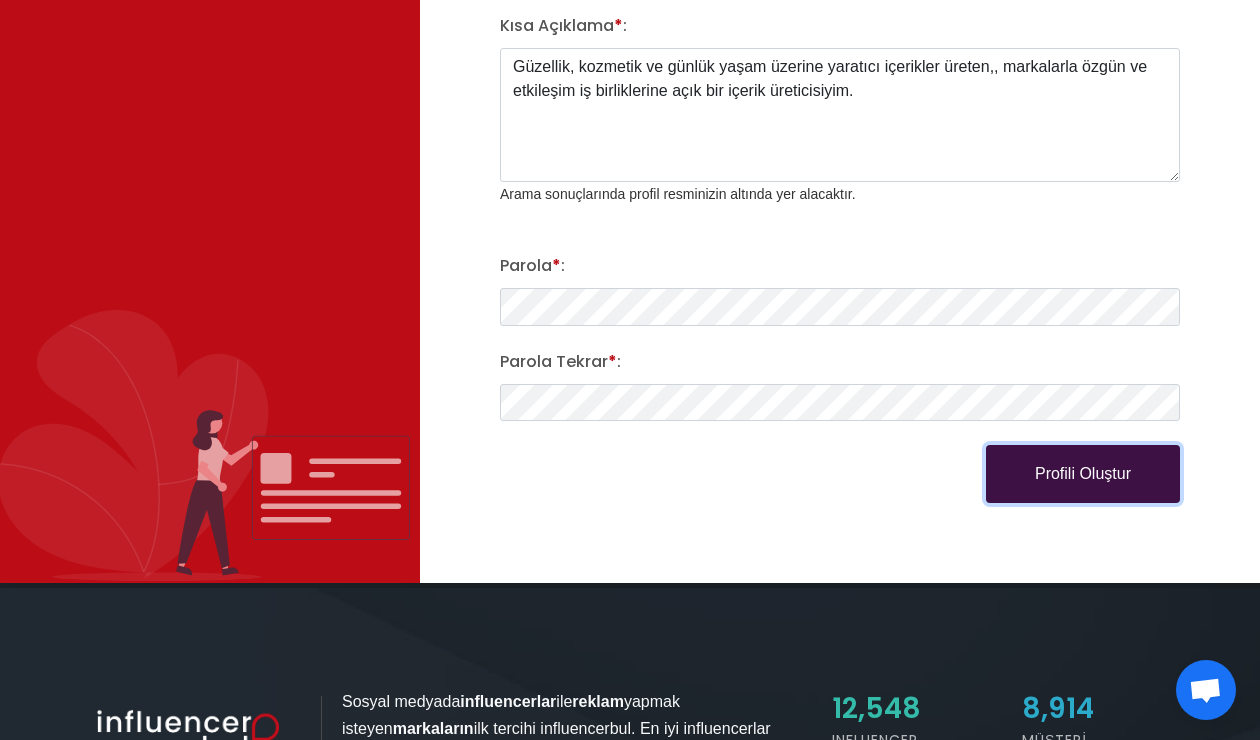 click on "Profili Oluştur" at bounding box center [1083, 474] 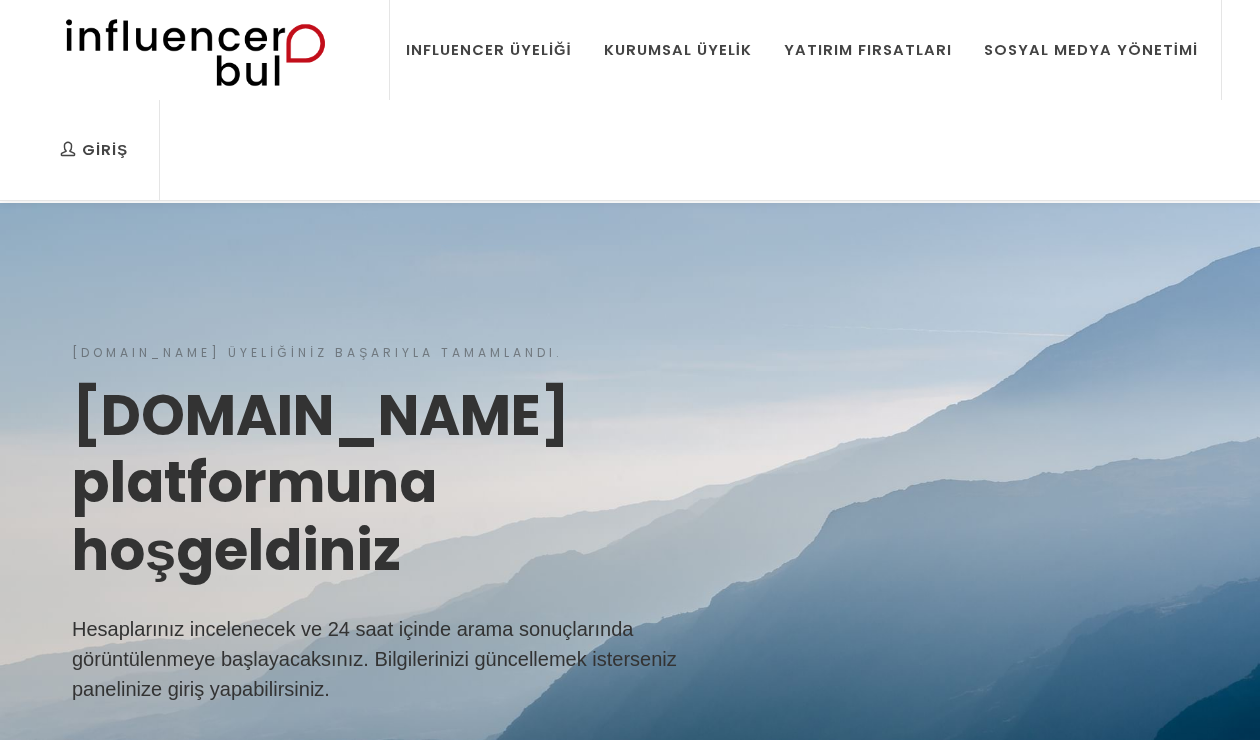 scroll, scrollTop: 514, scrollLeft: 0, axis: vertical 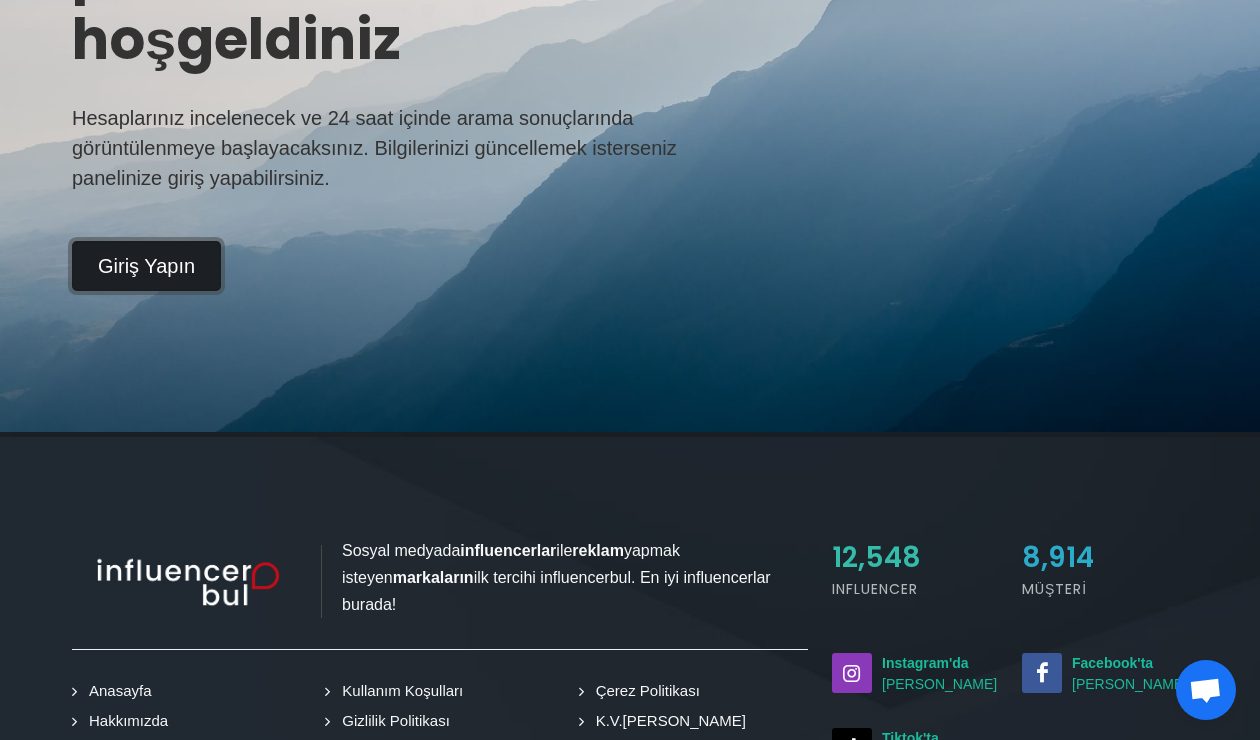 click on "Giriş Yapın" at bounding box center (146, 266) 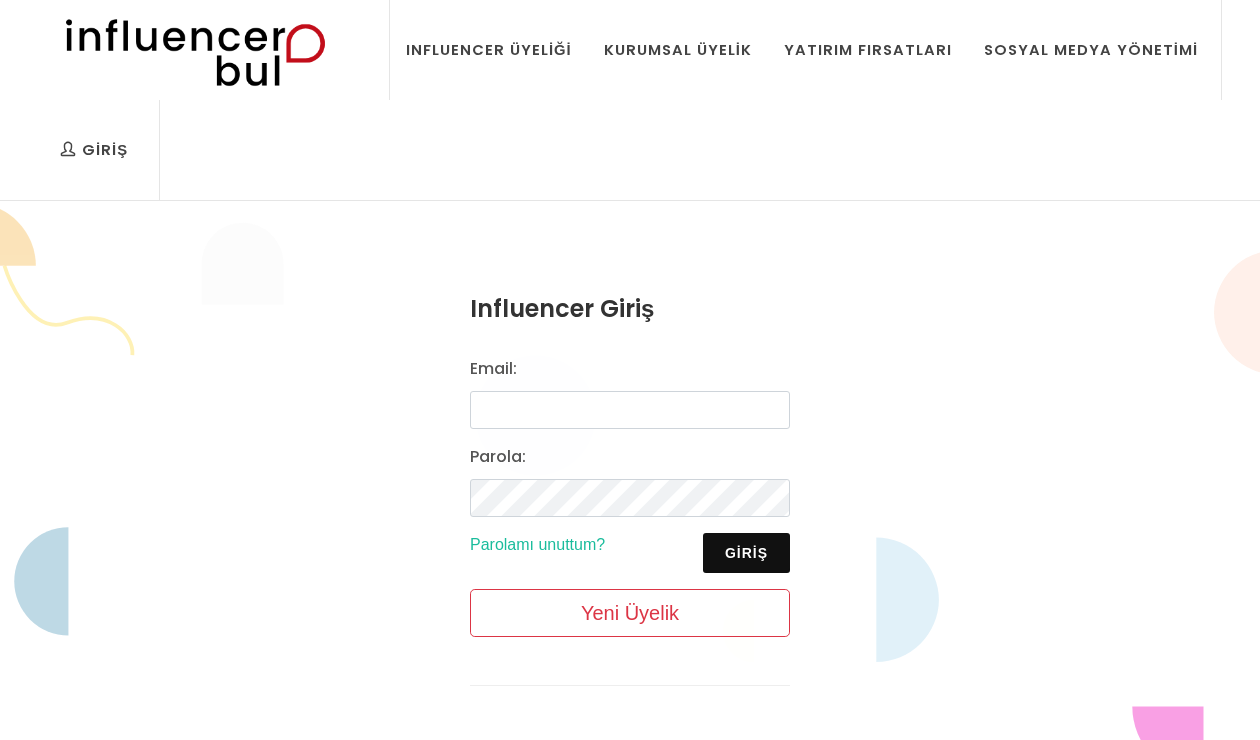 scroll, scrollTop: 0, scrollLeft: 0, axis: both 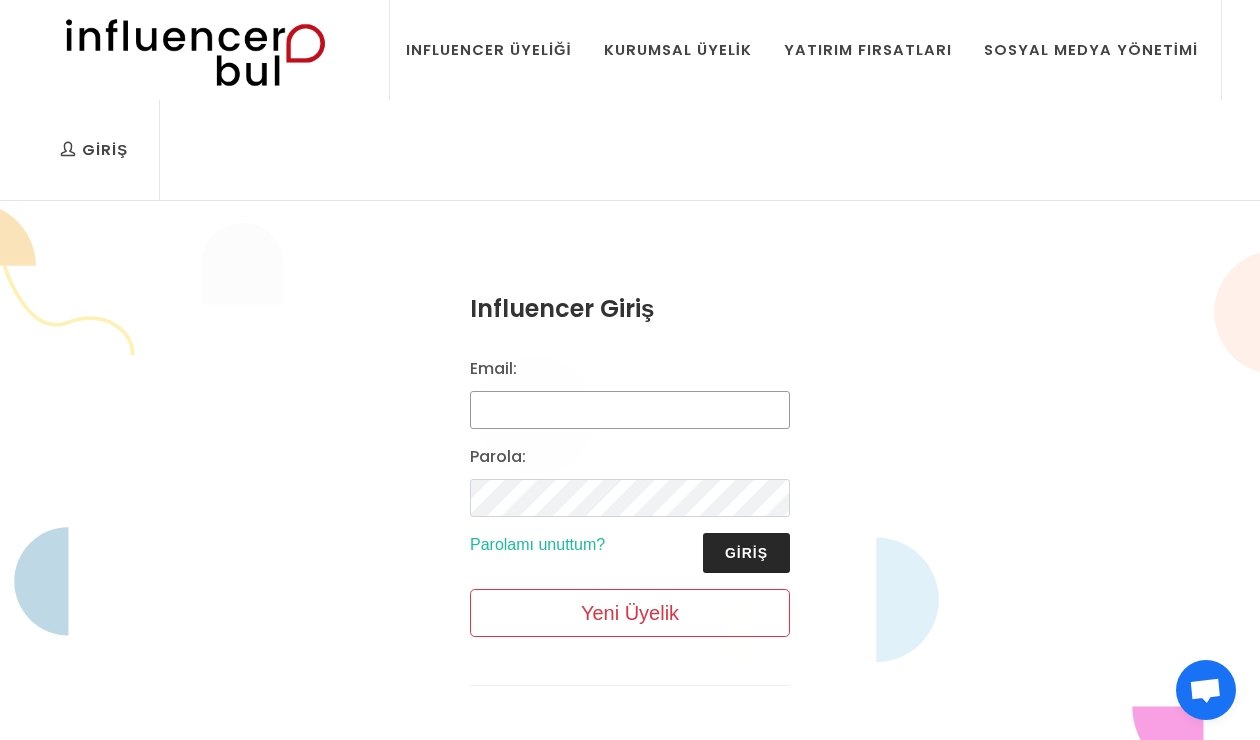 type on "HELLO ELZY" 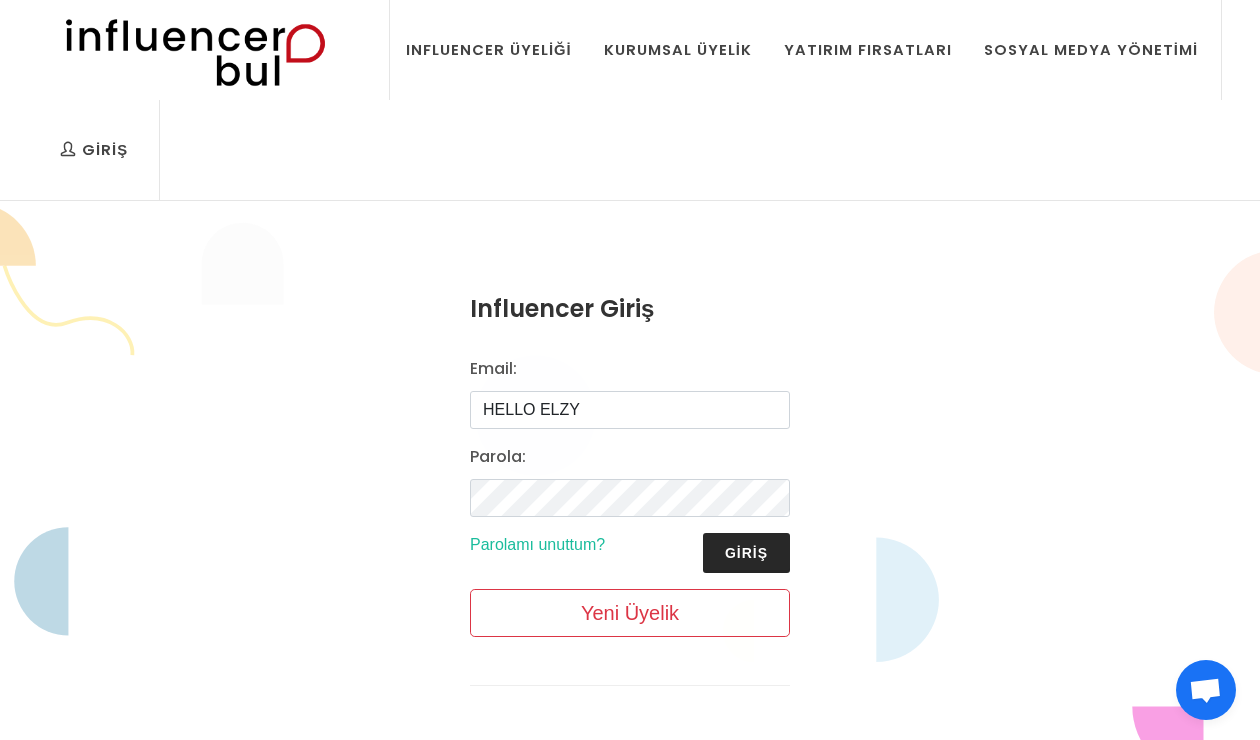 click on "Giriş" at bounding box center [746, 553] 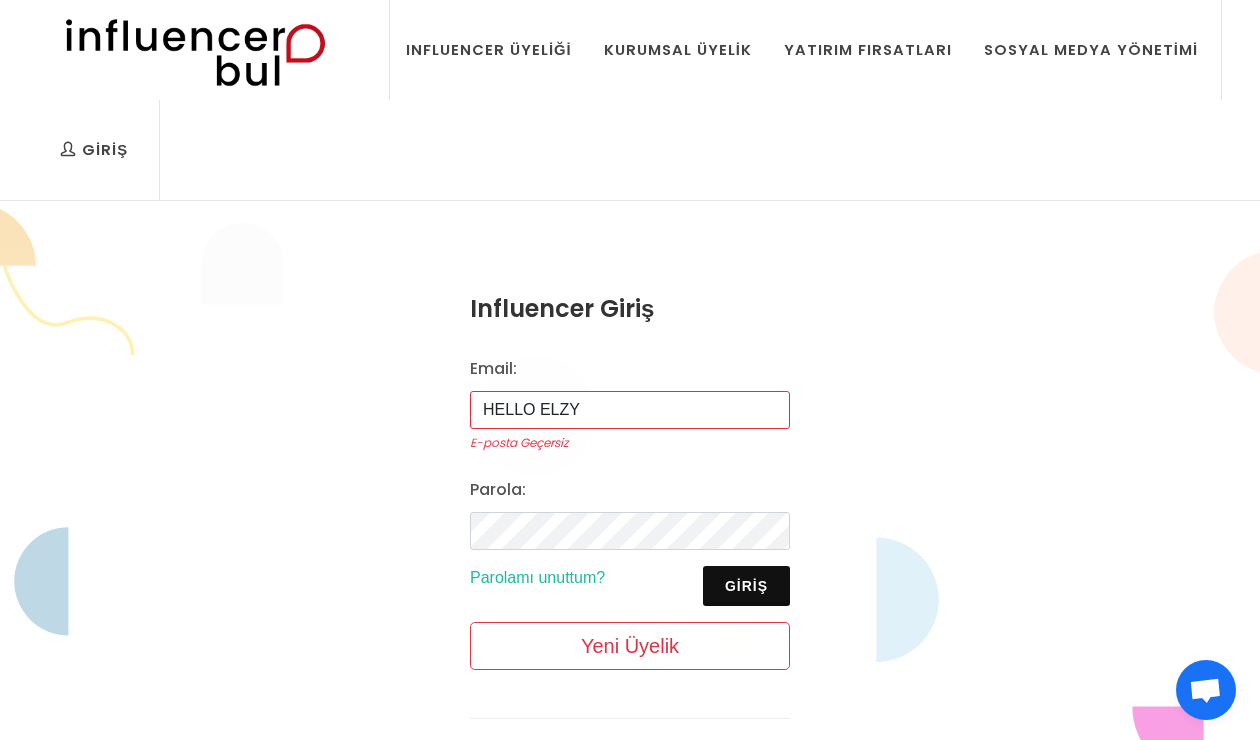 click on "HELLO ELZY" at bounding box center [630, 410] 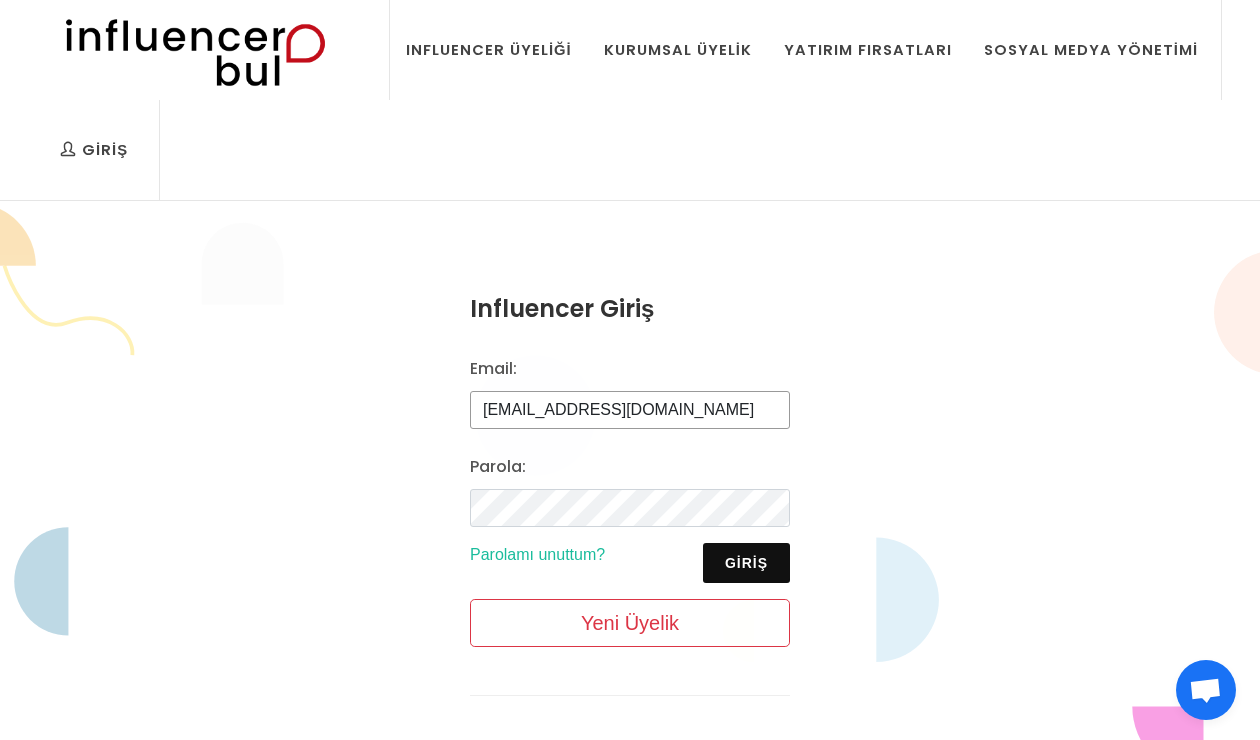 type on "oneblue2005@gmail.com" 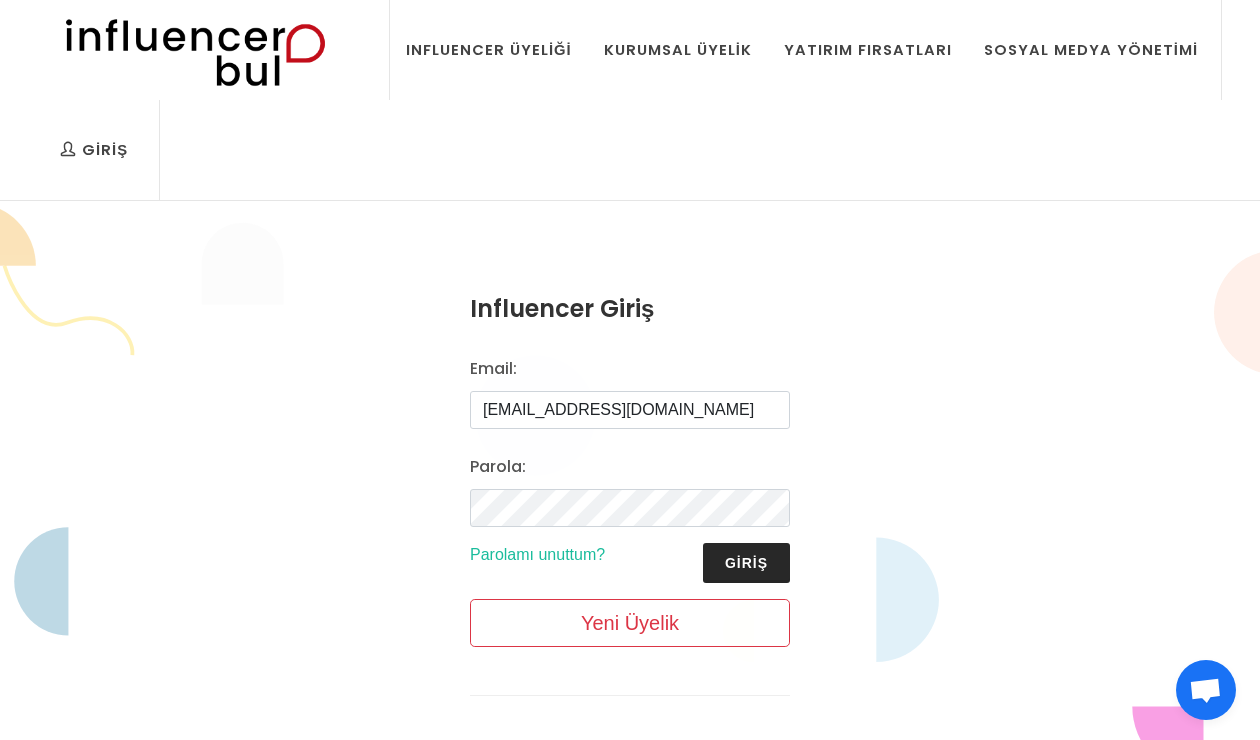 click on "Giriş" at bounding box center (746, 563) 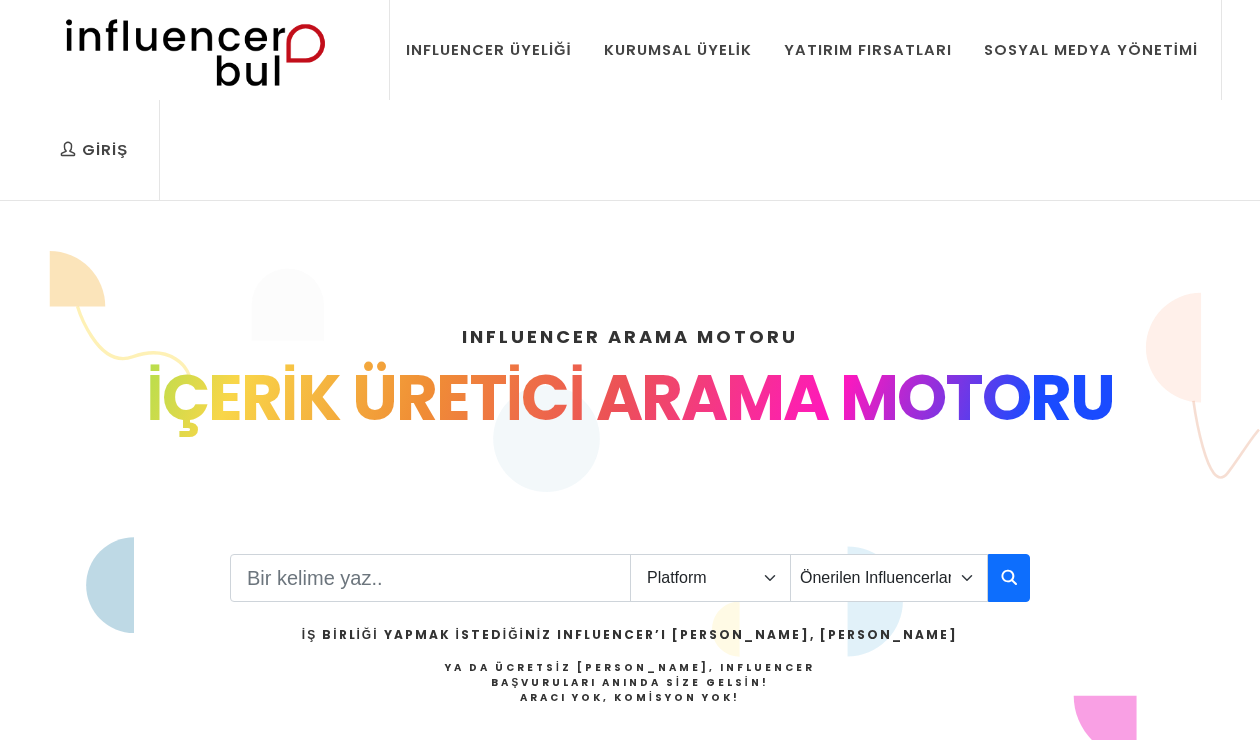 scroll, scrollTop: 0, scrollLeft: 0, axis: both 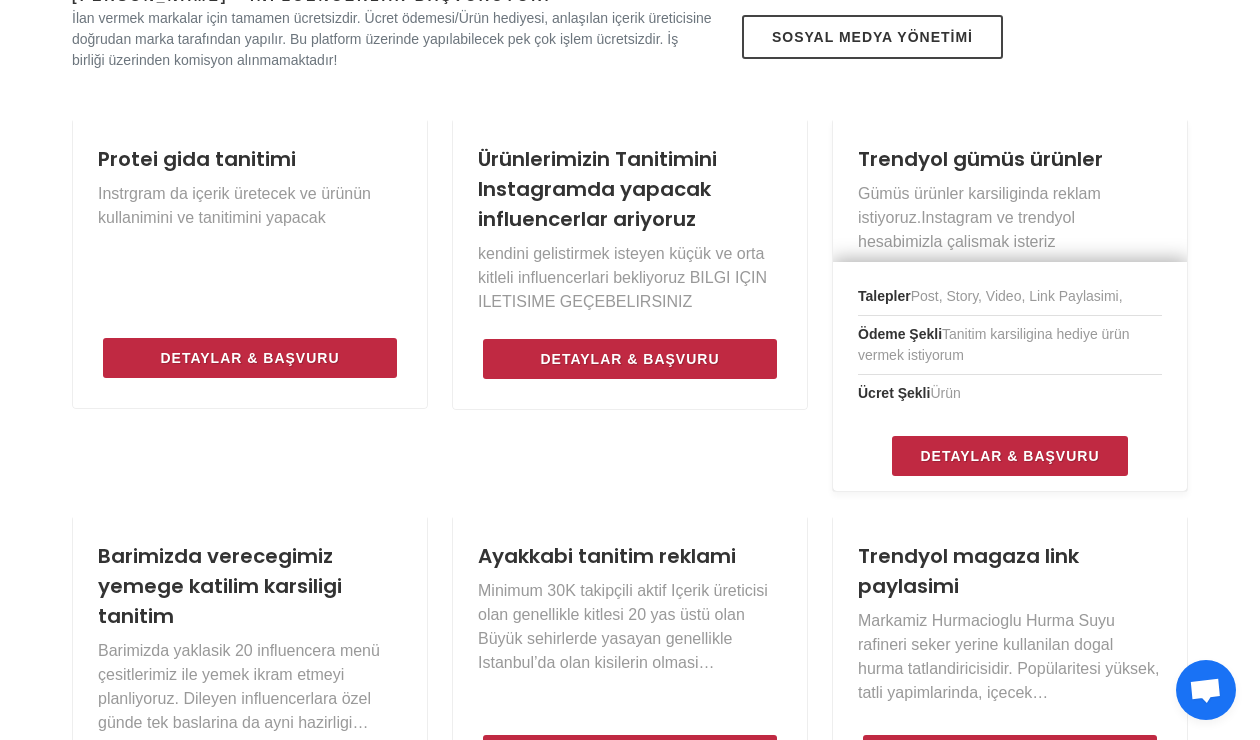 click on "Ödeme Şekli  Tanitim karsiligina hediye ürün vermek istiyorum" at bounding box center (1010, 345) 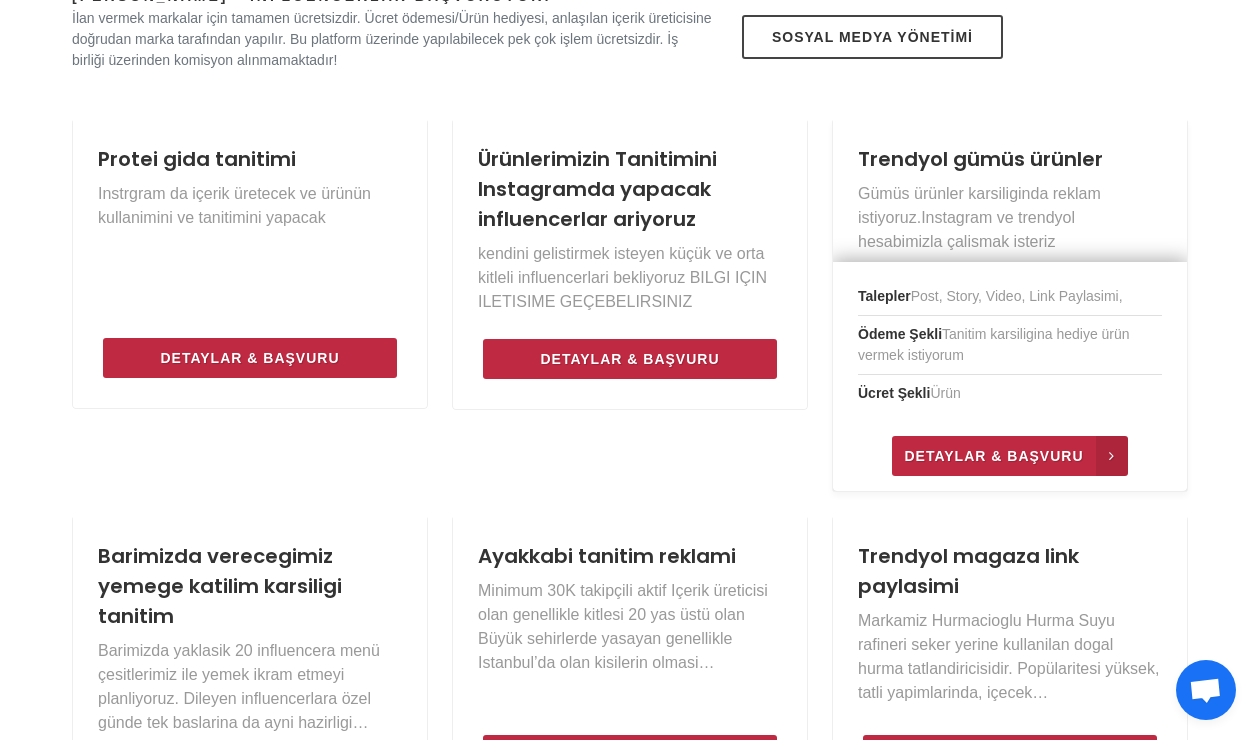 click on "Detaylar & Başvuru" at bounding box center [993, 456] 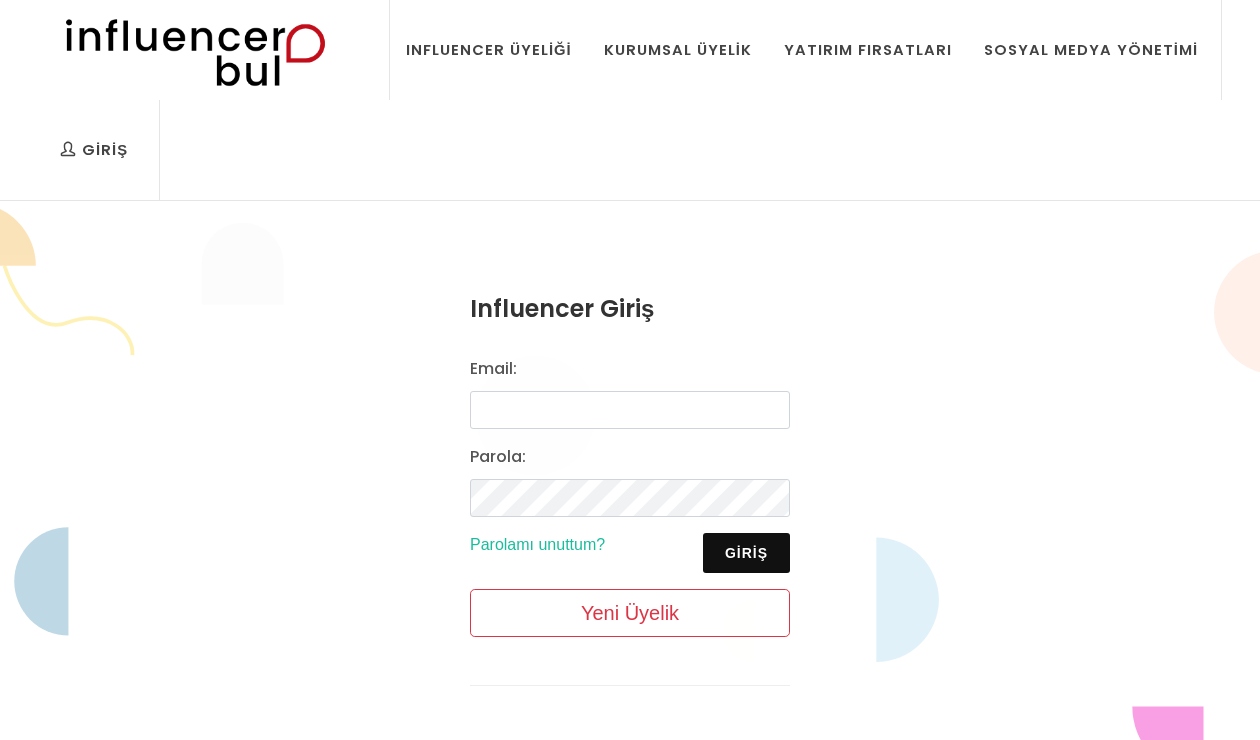 scroll, scrollTop: 0, scrollLeft: 0, axis: both 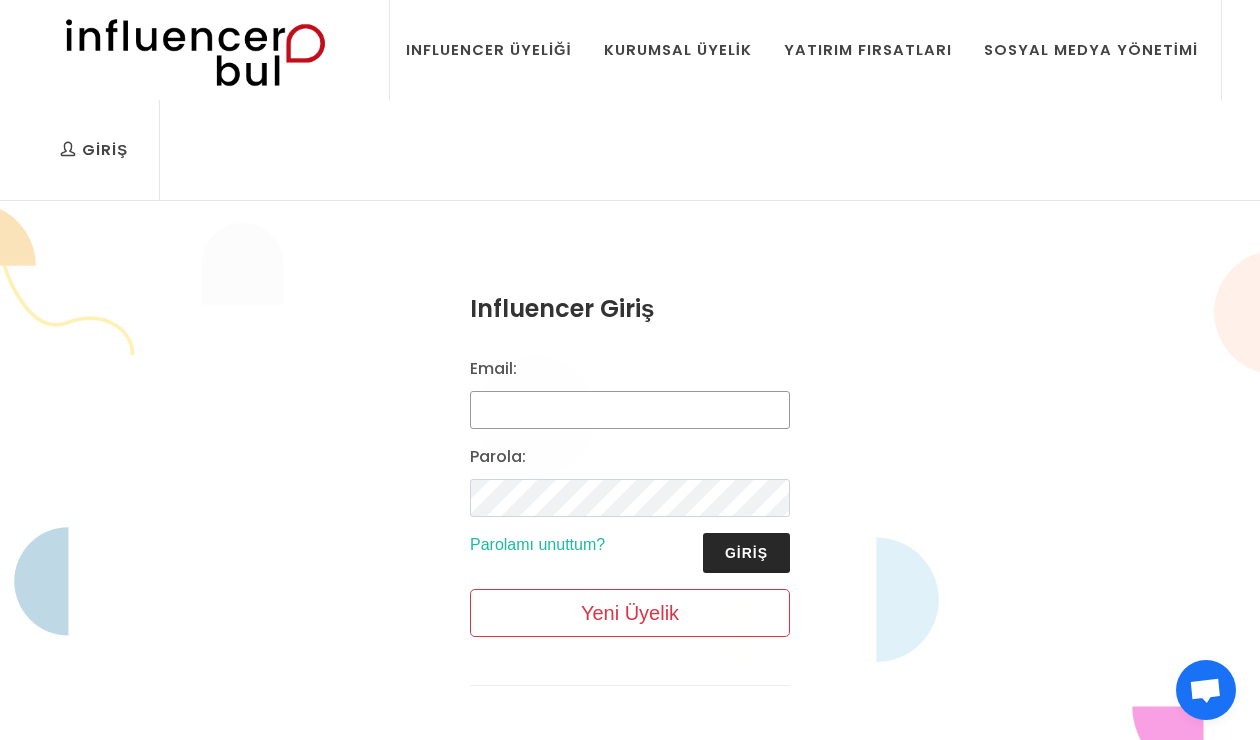 type on "oneblue2005@gmail.com" 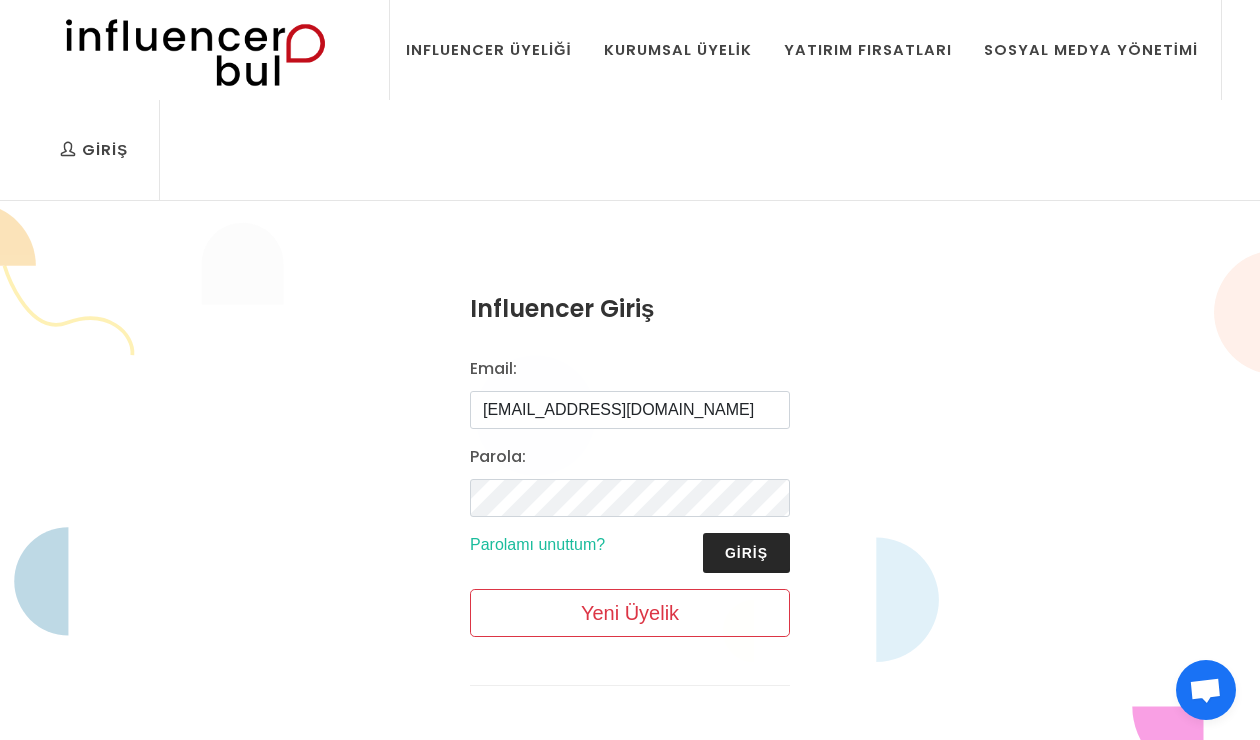 click on "Giriş" at bounding box center [746, 553] 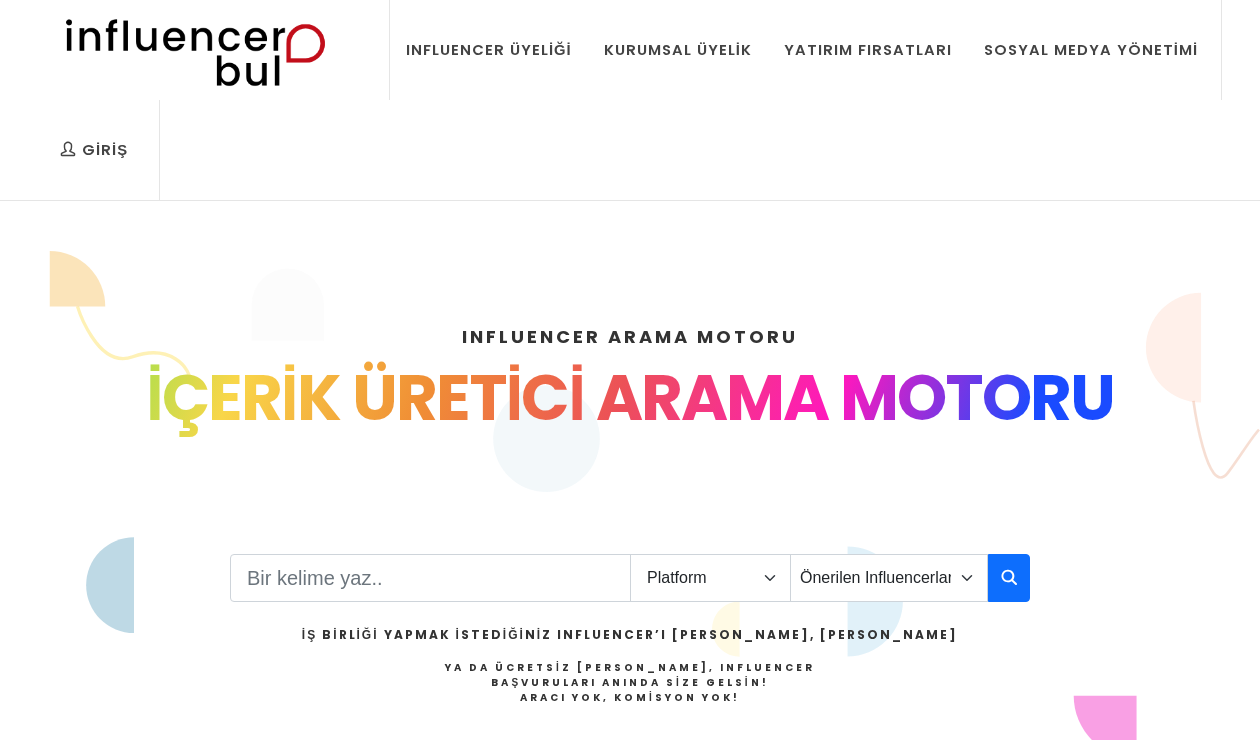scroll, scrollTop: 0, scrollLeft: 0, axis: both 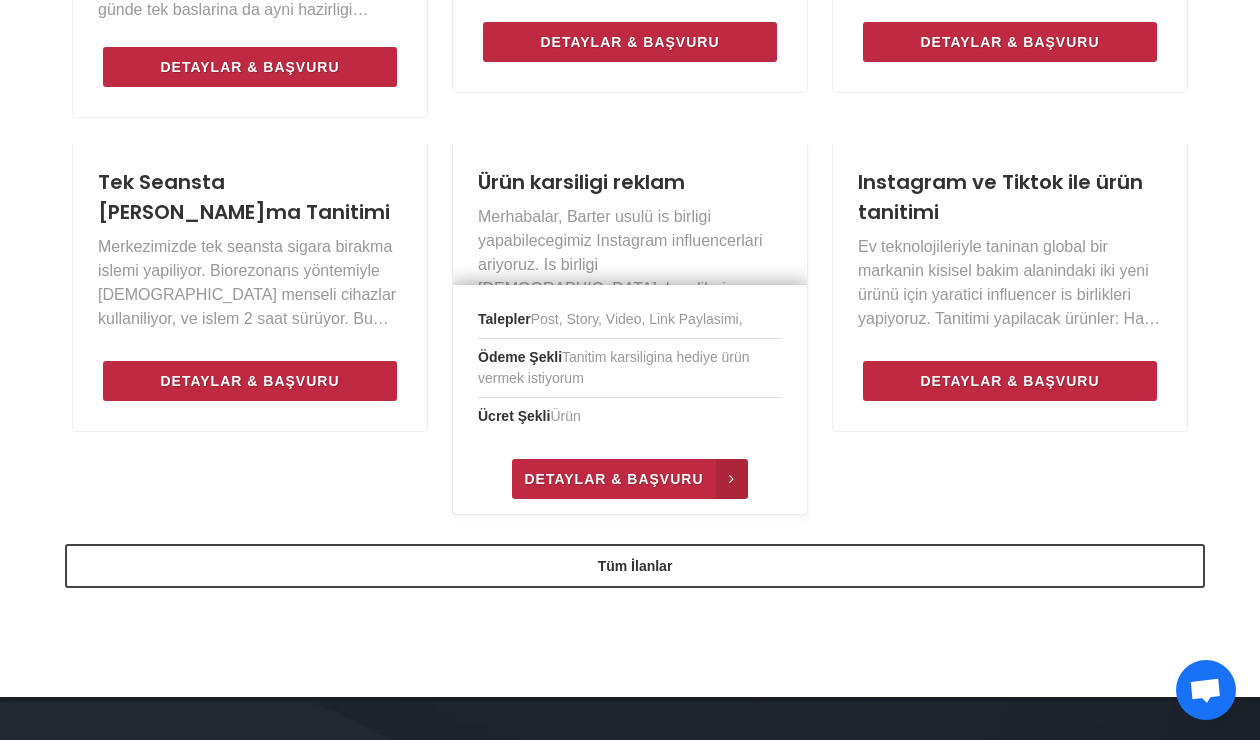 click on "Detaylar & Başvuru" at bounding box center (613, 479) 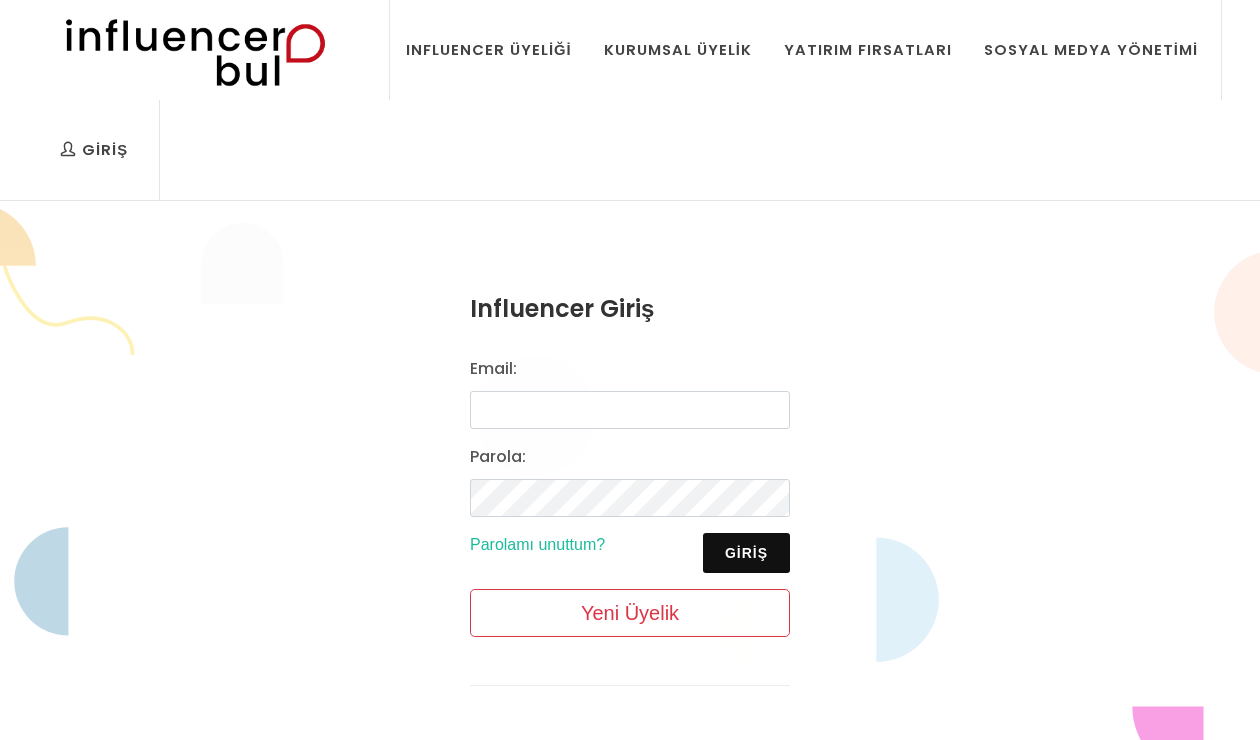 scroll, scrollTop: 0, scrollLeft: 0, axis: both 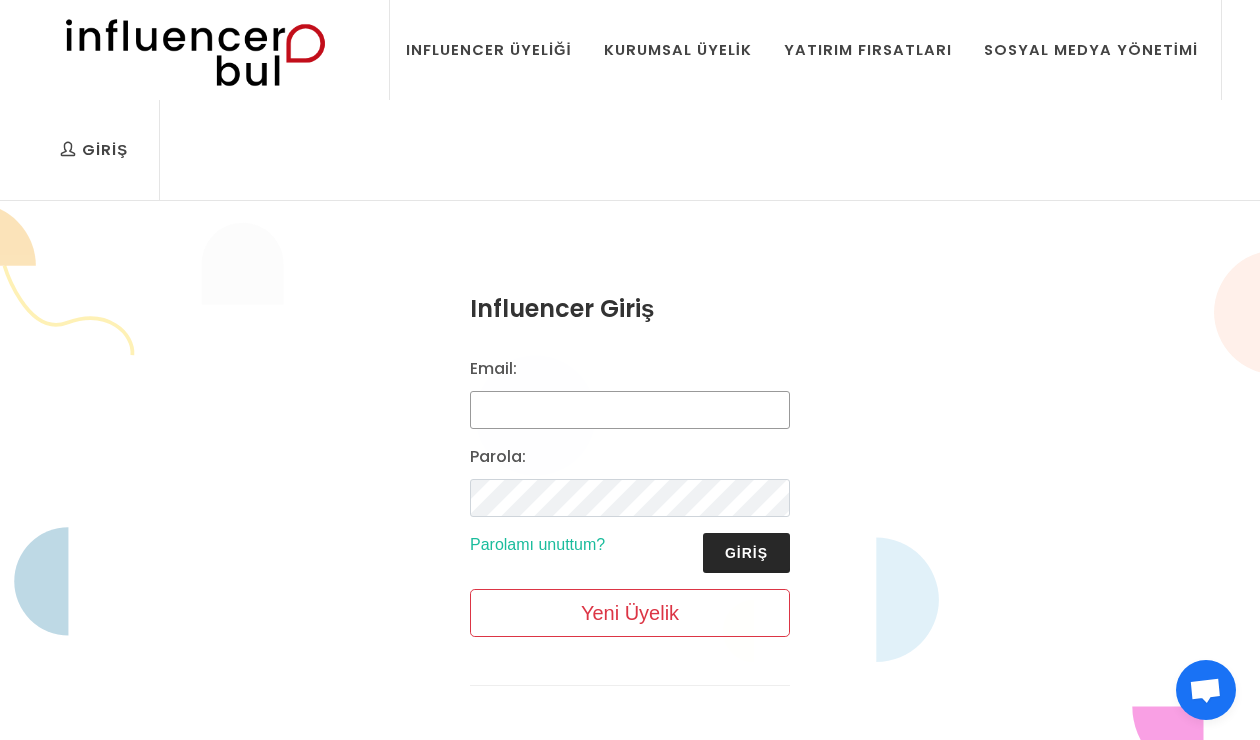 type on "[EMAIL_ADDRESS][DOMAIN_NAME]" 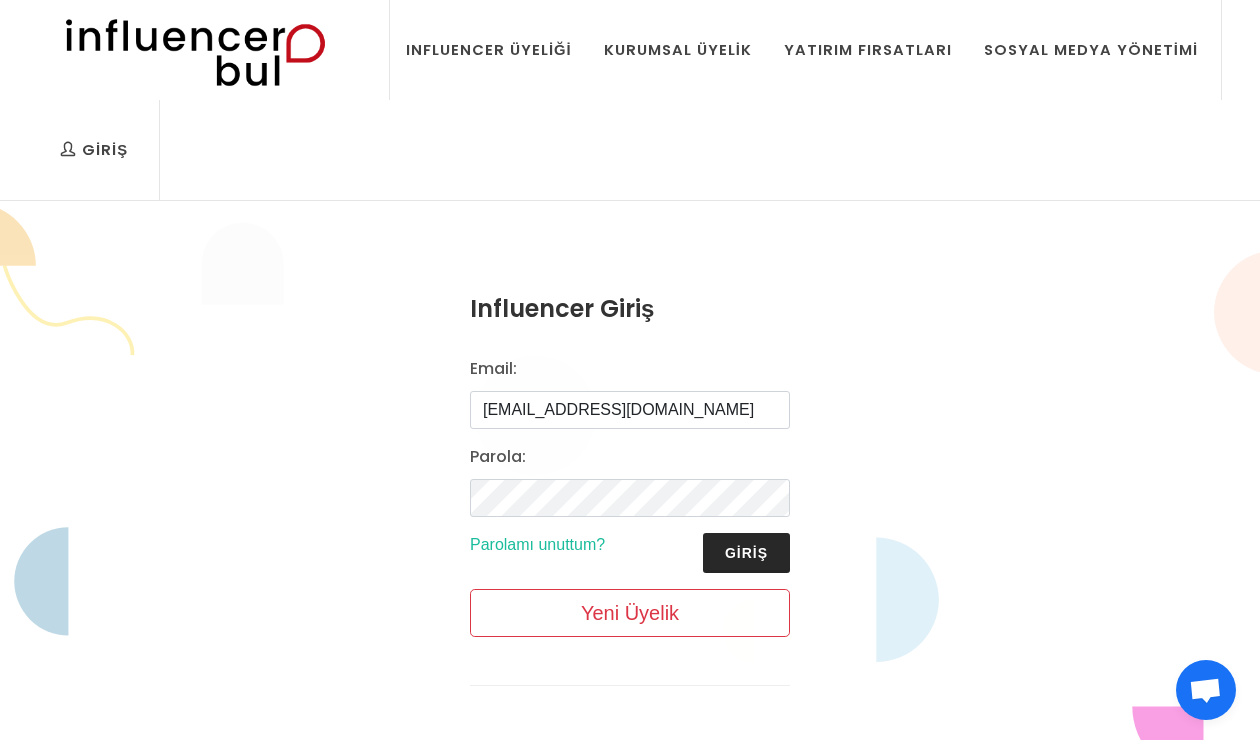 drag, startPoint x: 738, startPoint y: 538, endPoint x: 716, endPoint y: 551, distance: 25.553865 